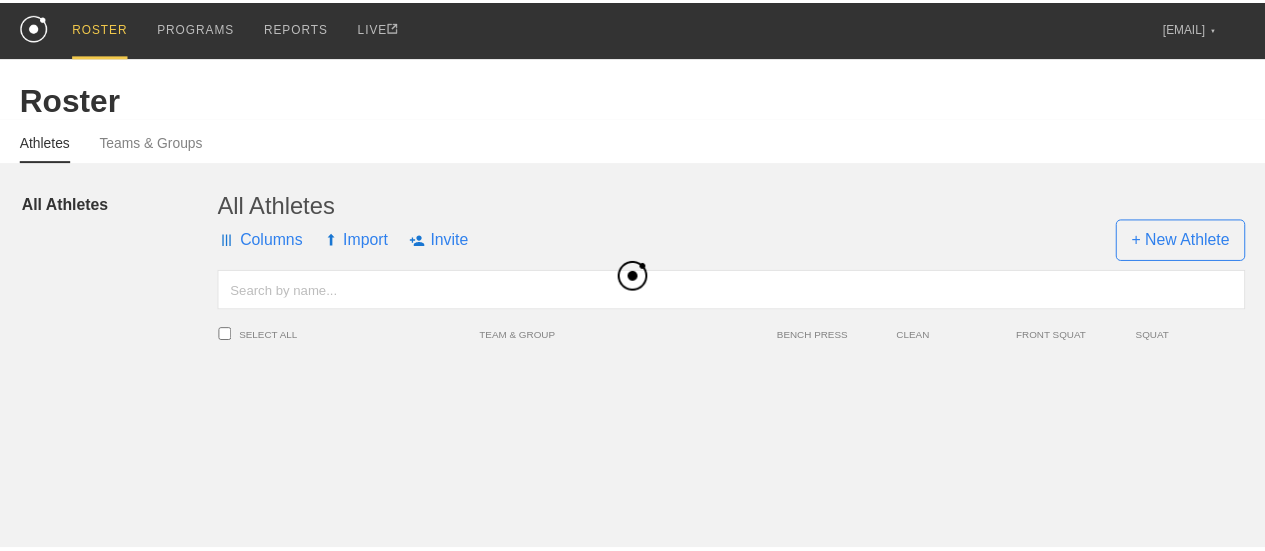 scroll, scrollTop: 0, scrollLeft: 0, axis: both 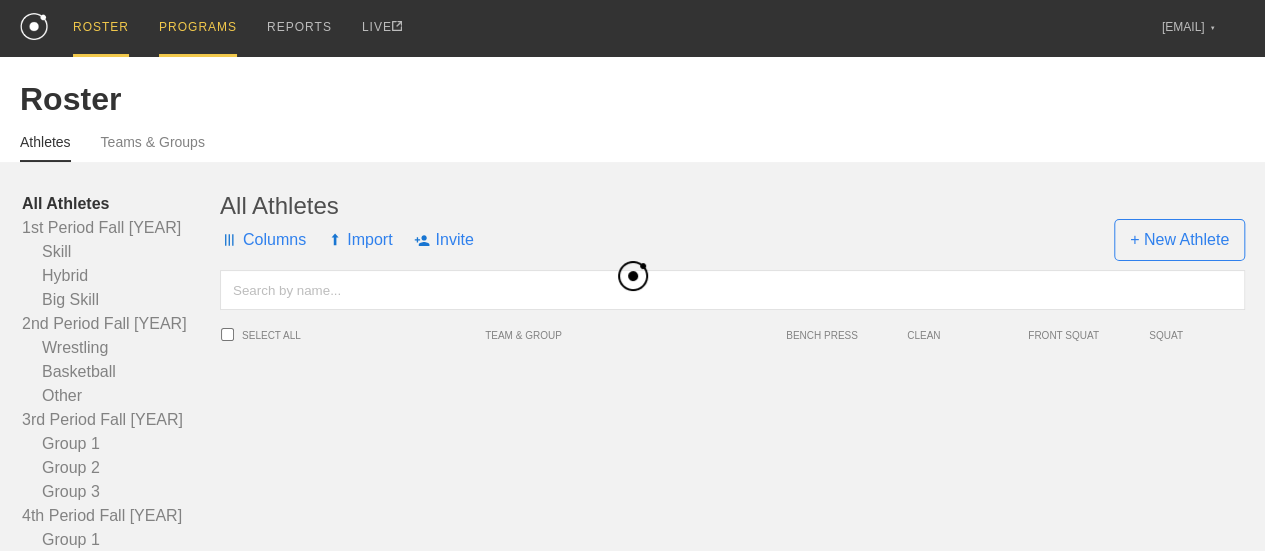 click on "PROGRAMS" at bounding box center [198, 28] 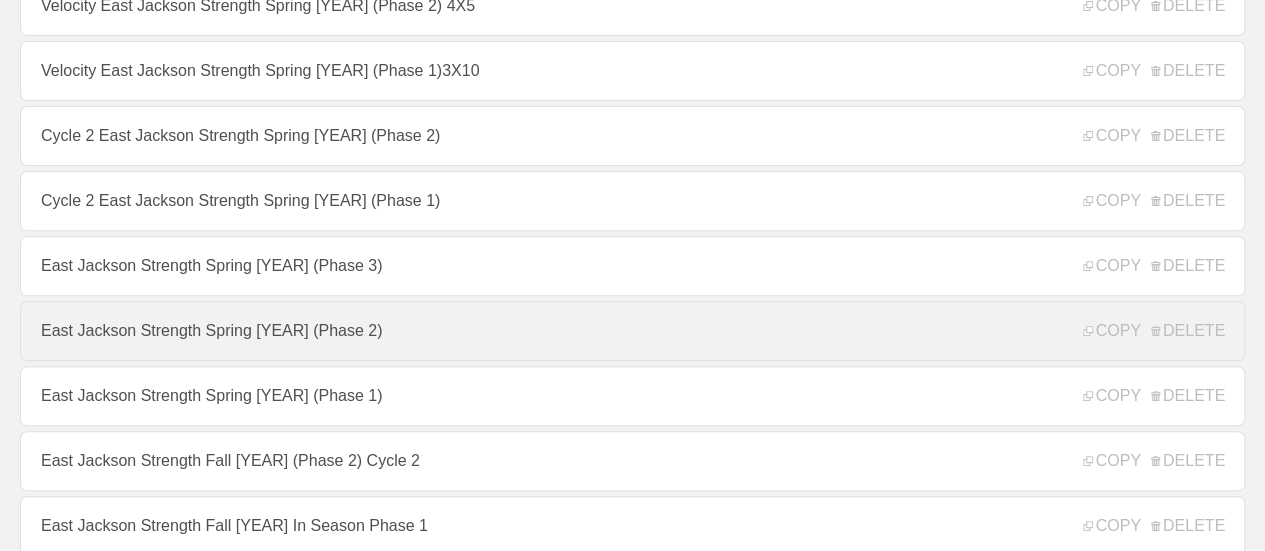 scroll, scrollTop: 300, scrollLeft: 0, axis: vertical 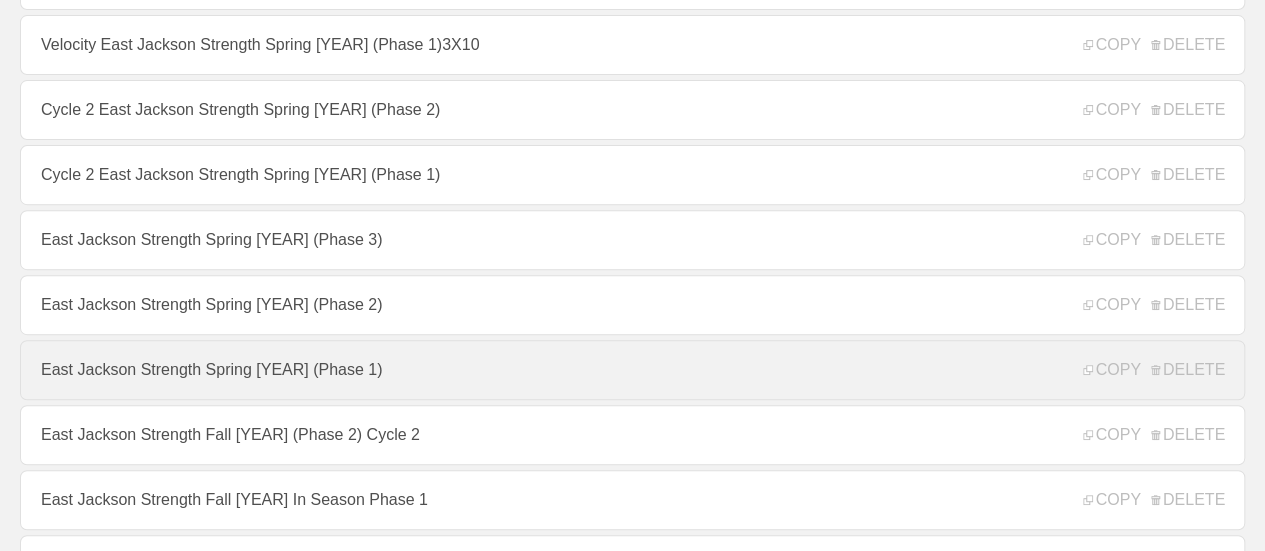 click on "East Jackson Strength Spring [YEAR] (Phase 1)" at bounding box center (632, 370) 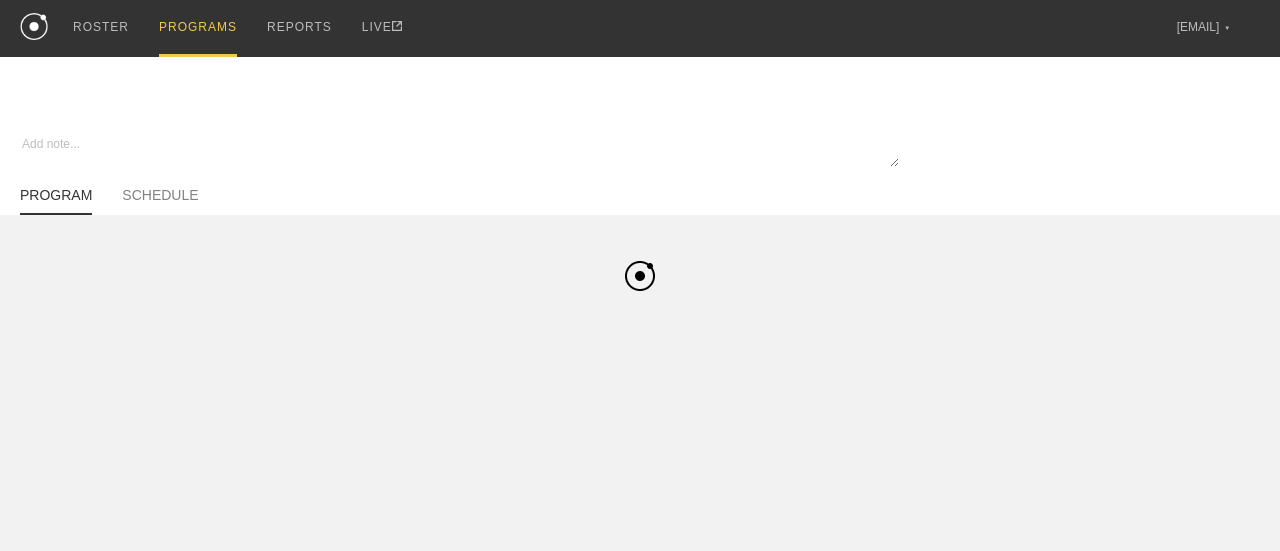 type on "x" 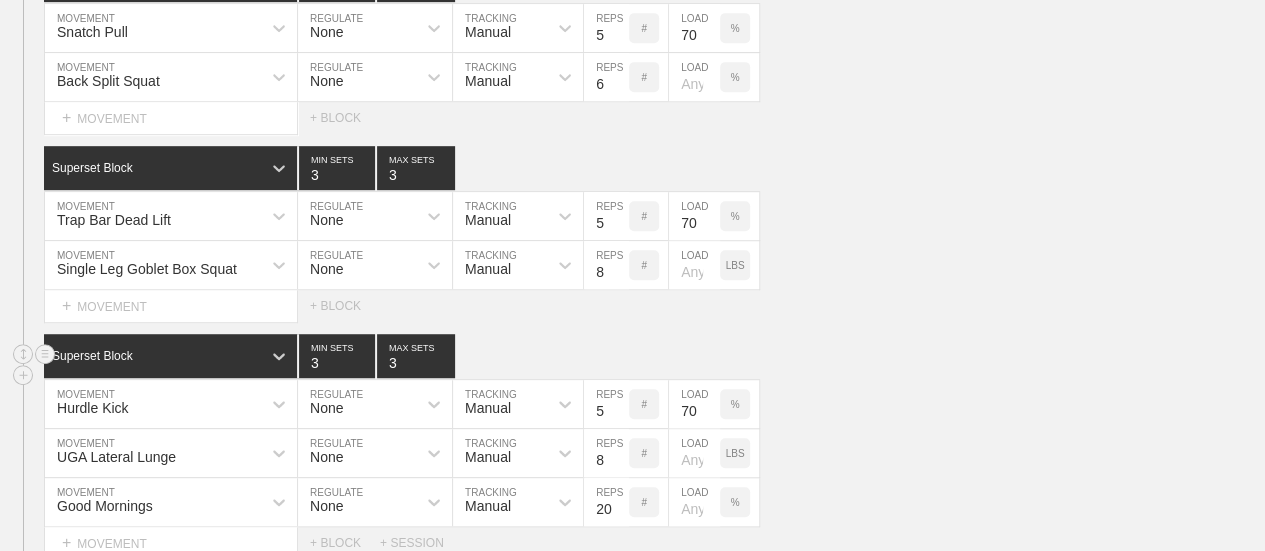 scroll, scrollTop: 600, scrollLeft: 0, axis: vertical 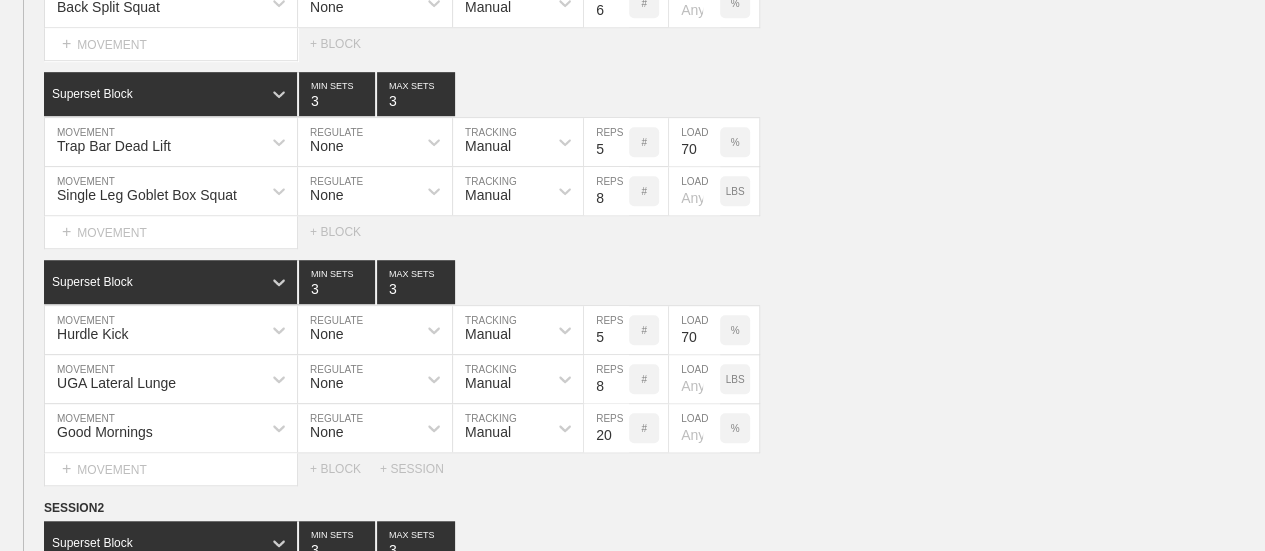 click on "SESSION  1   Superset Block 3 MIN SETS 3 MAX SETS DUPLICATE INSERT MOVEMENT AFTER DELETE Back Squat MOVEMENT None REGULATE Manual TRACKING 10 REPS # LOAD % DUPLICATE INSERT BEFORE INSERT AFTER DELETE Depth Jump MOVEMENT None REGULATE Manual TRACKING 8 REPS # LOAD % DUPLICATE INSERT BEFORE INSERT AFTER DELETE Select... MOVEMENT +  MOVEMENT + BLOCK Superset Block 3 MIN SETS 3 MAX SETS DUPLICATE INSERT MOVEMENT AFTER DELETE Snatch Pull MOVEMENT None REGULATE Manual TRACKING 5 REPS # 70 LOAD % DUPLICATE INSERT BEFORE INSERT AFTER DELETE Back Split Squat  MOVEMENT None REGULATE Manual TRACKING 6 REPS # LOAD % DUPLICATE INSERT BEFORE INSERT AFTER DELETE Select... MOVEMENT +  MOVEMENT + BLOCK Superset Block 3 MIN SETS 3 MAX SETS DUPLICATE INSERT MOVEMENT AFTER DELETE Trap Bar Dead Lift MOVEMENT None REGULATE Manual TRACKING 5 REPS # 70 LOAD % DUPLICATE INSERT BEFORE INSERT AFTER DELETE Single Leg Goblet Box Squat MOVEMENT None REGULATE Manual TRACKING 8 REPS # LOAD LBS DUPLICATE INSERT BEFORE INSERT AFTER DELETE + 3" at bounding box center [632, 79] 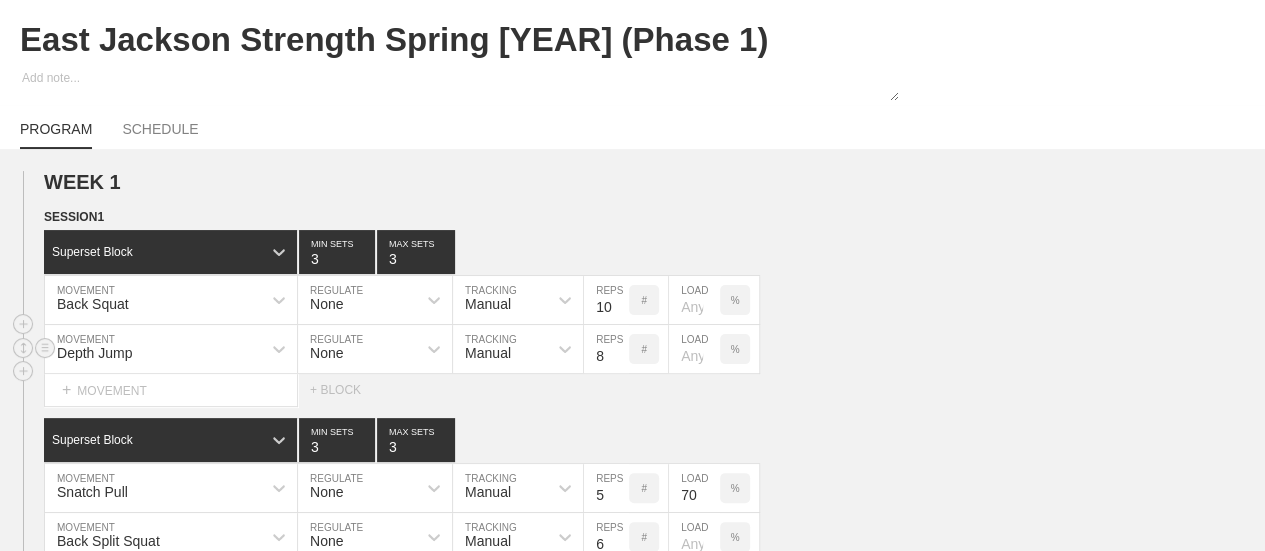 scroll, scrollTop: 0, scrollLeft: 0, axis: both 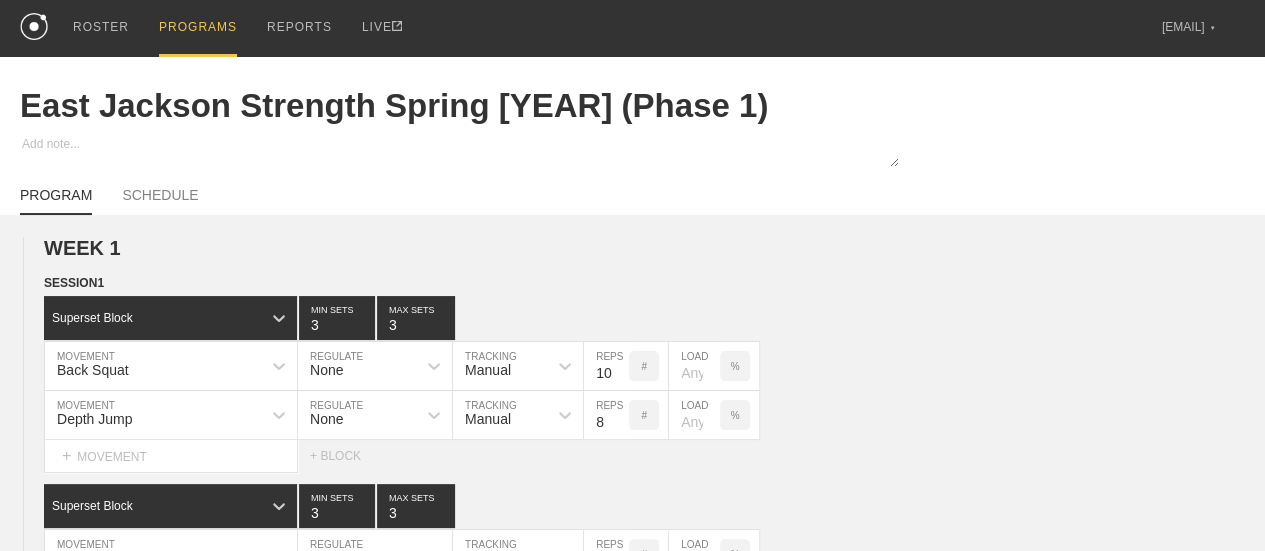 click on "PROGRAMS" at bounding box center [198, 28] 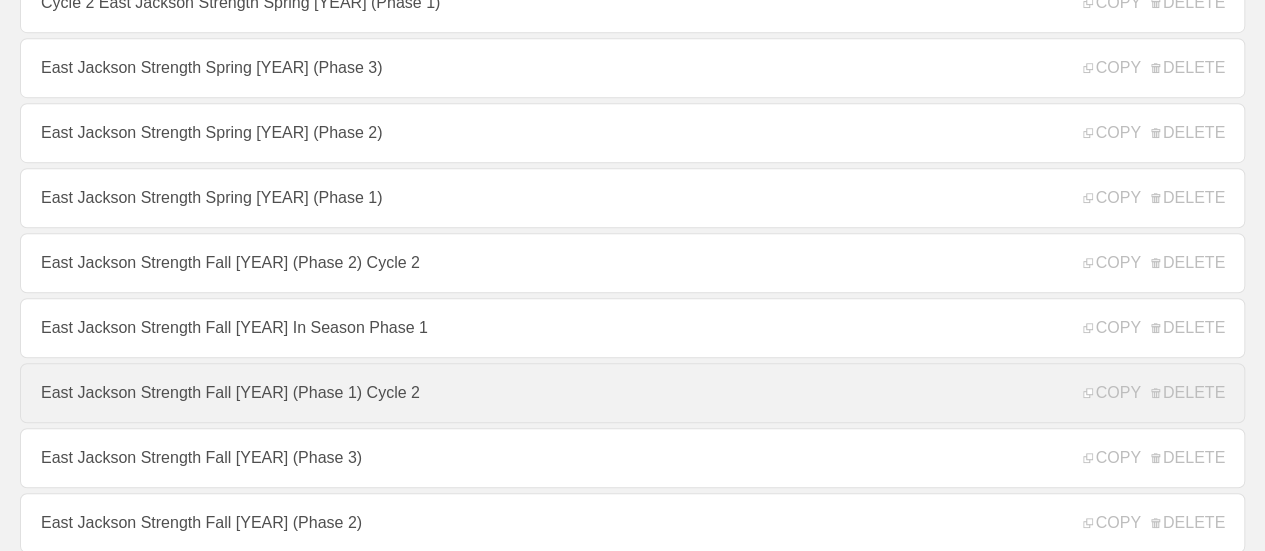 scroll, scrollTop: 500, scrollLeft: 0, axis: vertical 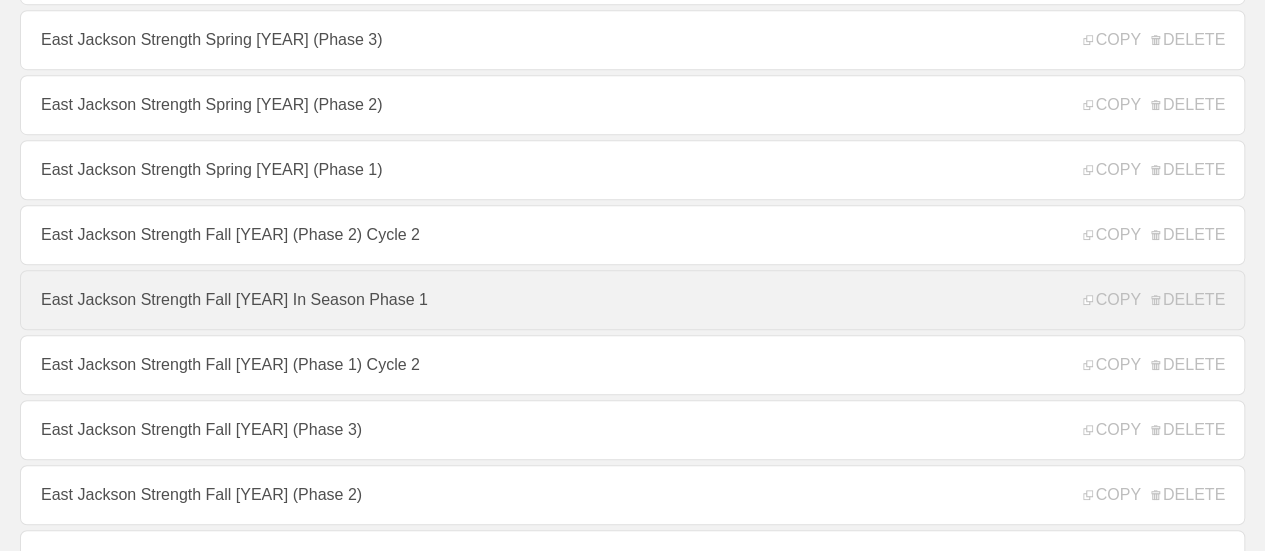 click on "East Jackson Strength Fall [YEAR] In Season Phase 1" at bounding box center (632, 300) 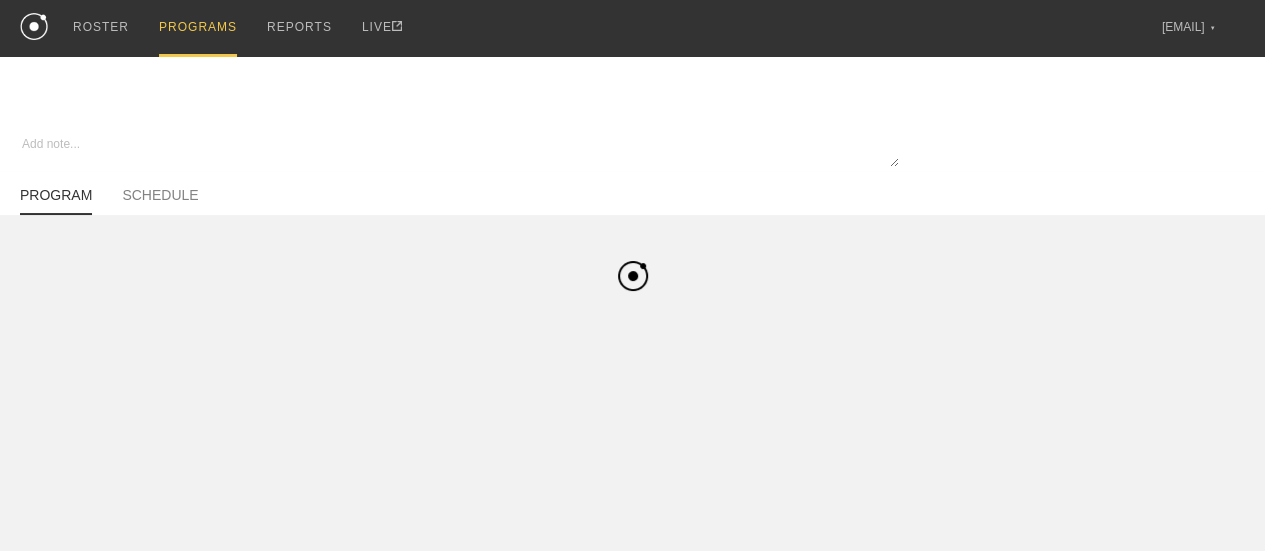 scroll, scrollTop: 0, scrollLeft: 0, axis: both 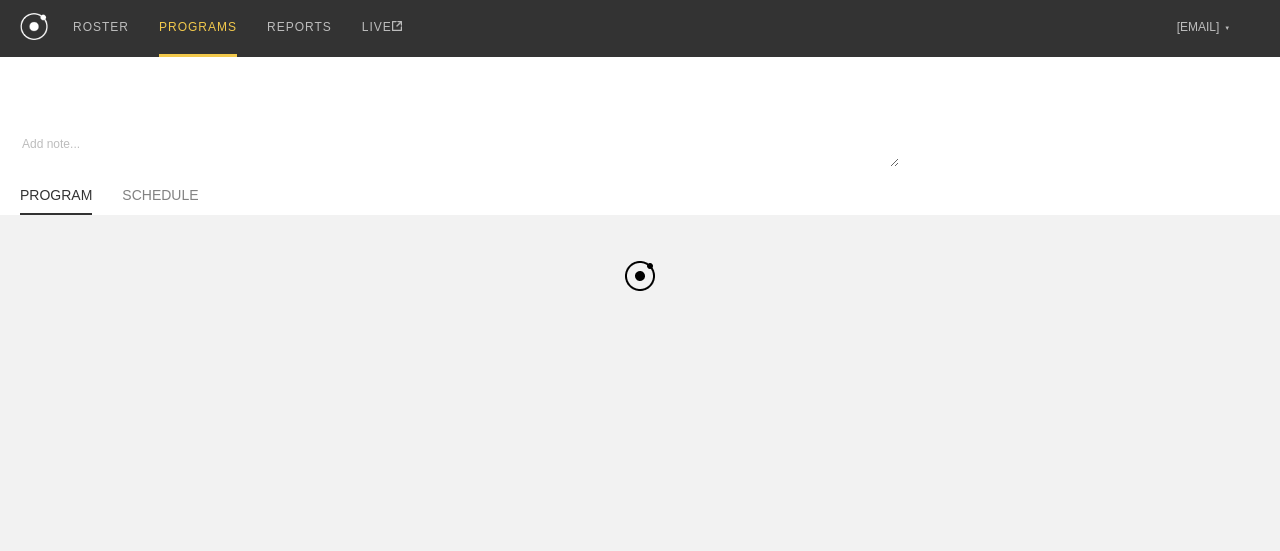 type on "x" 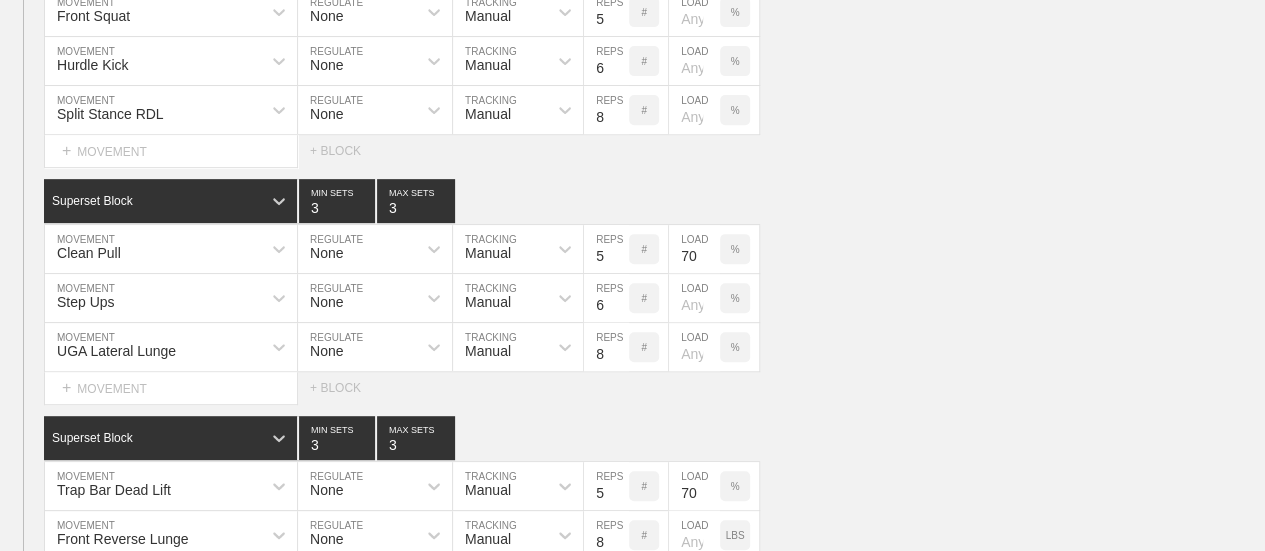 scroll, scrollTop: 0, scrollLeft: 0, axis: both 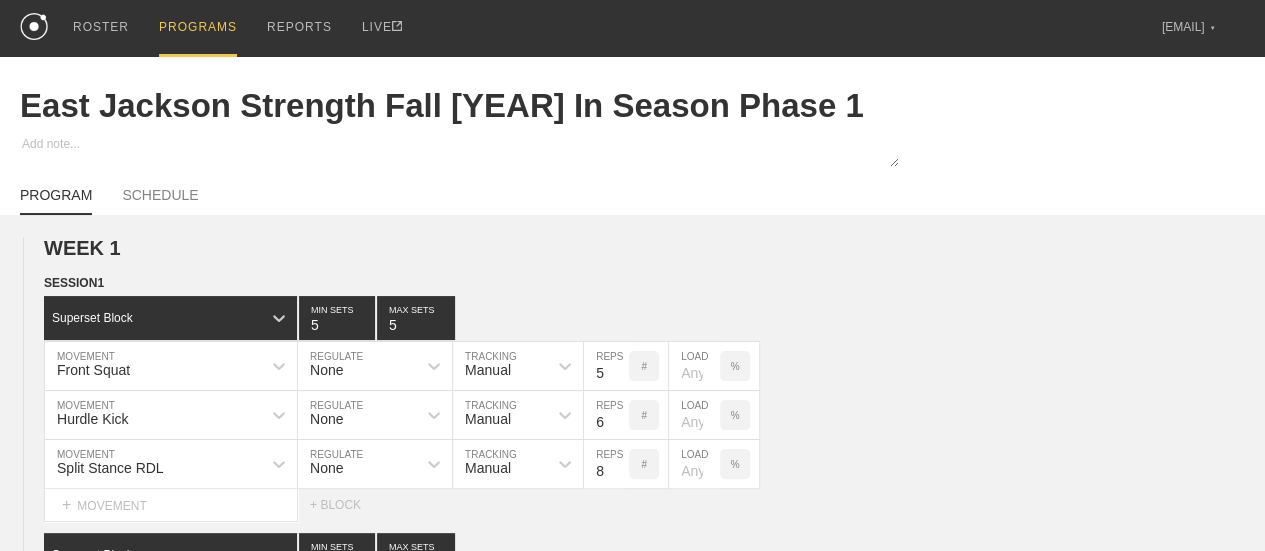 click on "PROGRAMS" at bounding box center (198, 28) 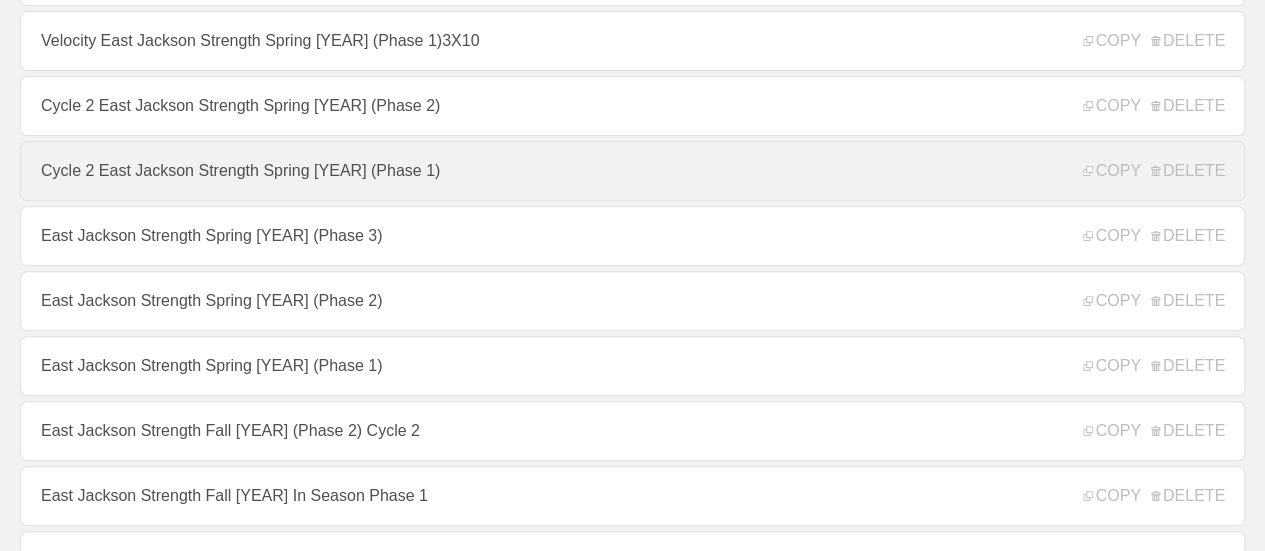 scroll, scrollTop: 400, scrollLeft: 0, axis: vertical 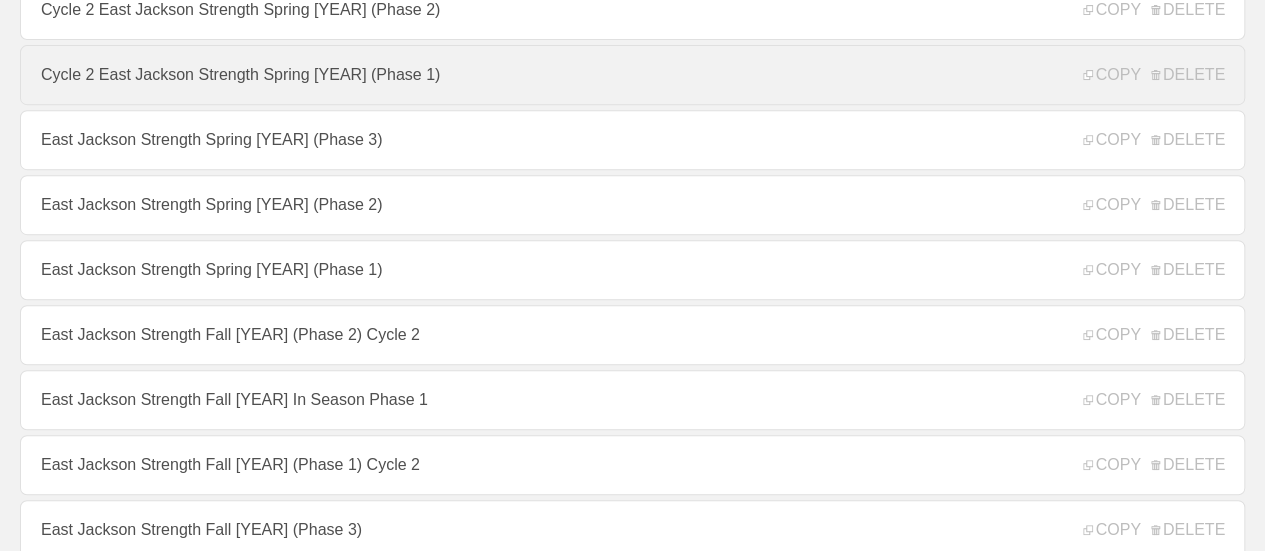 click on "Cycle 2 East Jackson Strength Spring 2025 (Phase 1)" at bounding box center (632, 75) 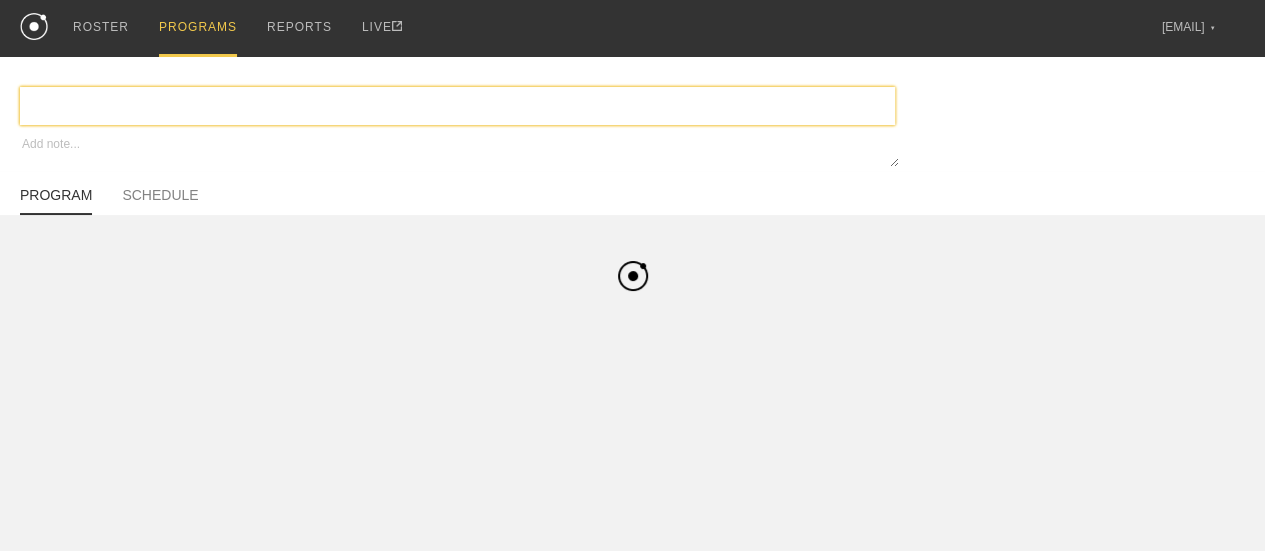 type on "x" 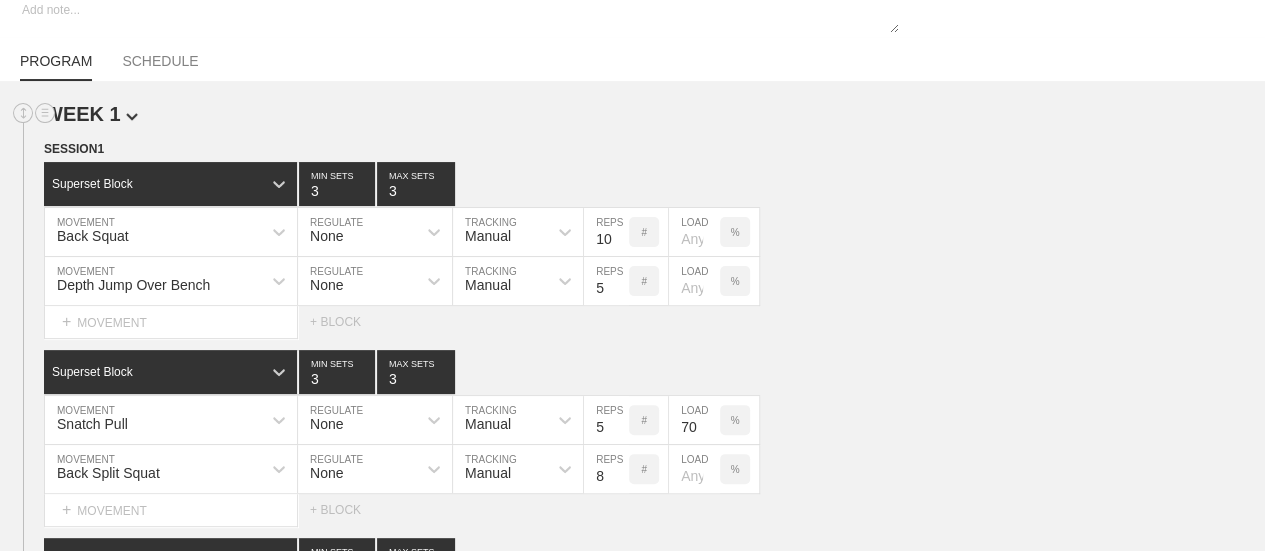 scroll, scrollTop: 0, scrollLeft: 0, axis: both 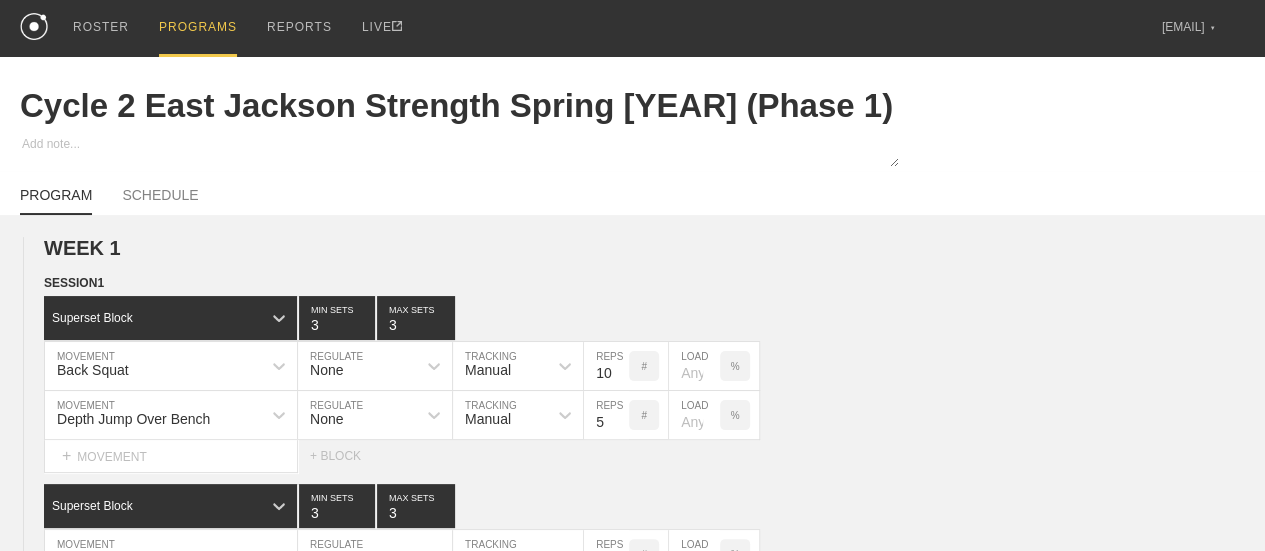 click on "PROGRAMS" at bounding box center [198, 28] 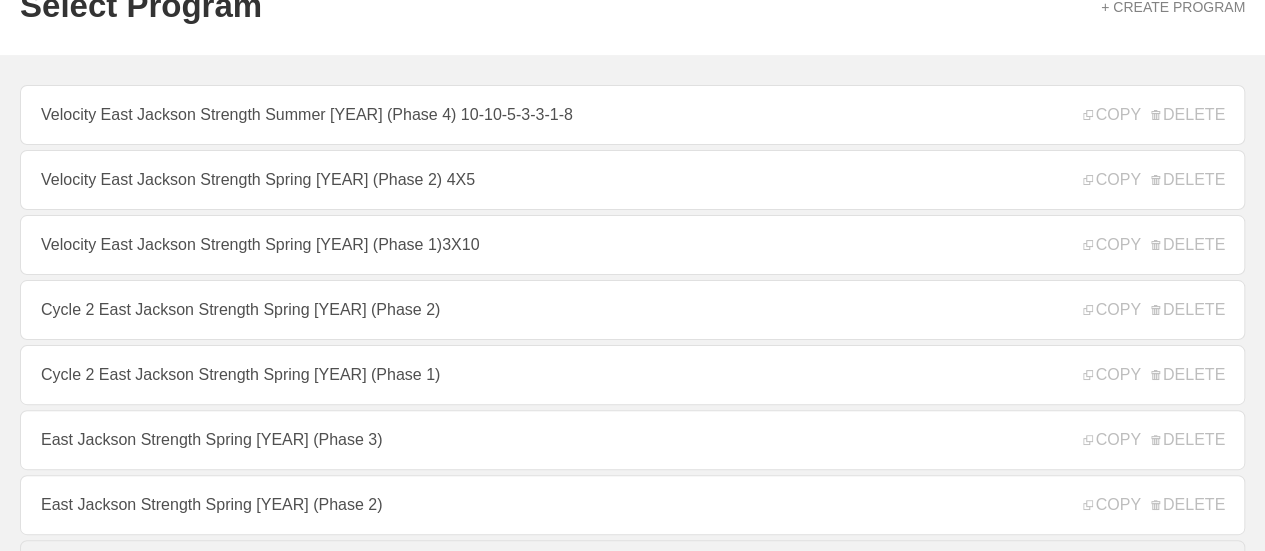 scroll, scrollTop: 0, scrollLeft: 0, axis: both 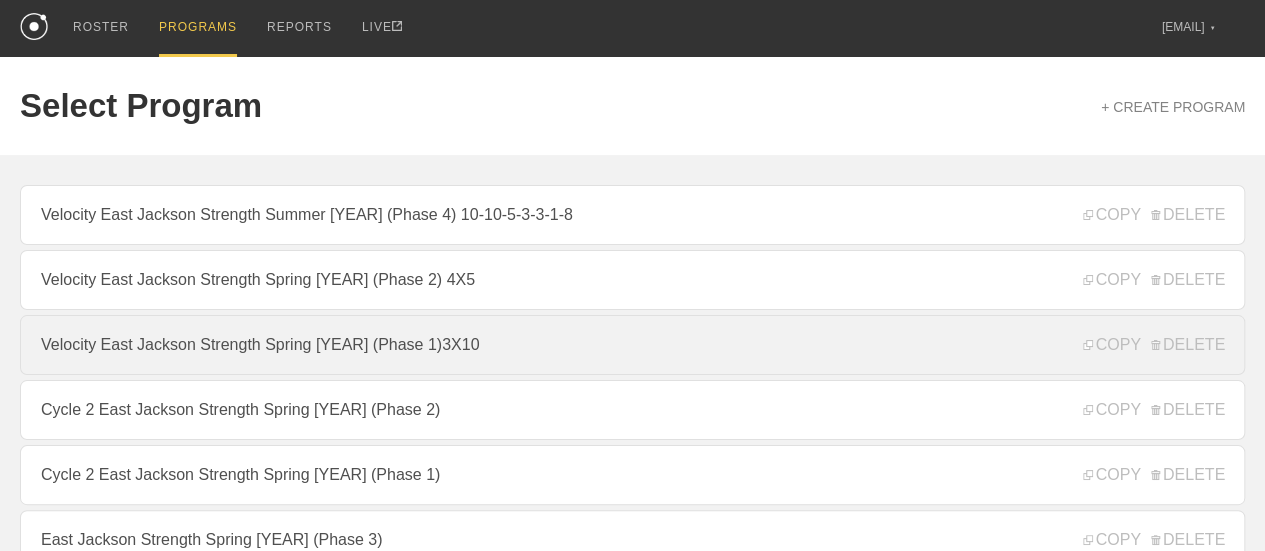 click on "Velocity East Jackson Strength Spring 2025 (Phase 1)3X10" at bounding box center (632, 345) 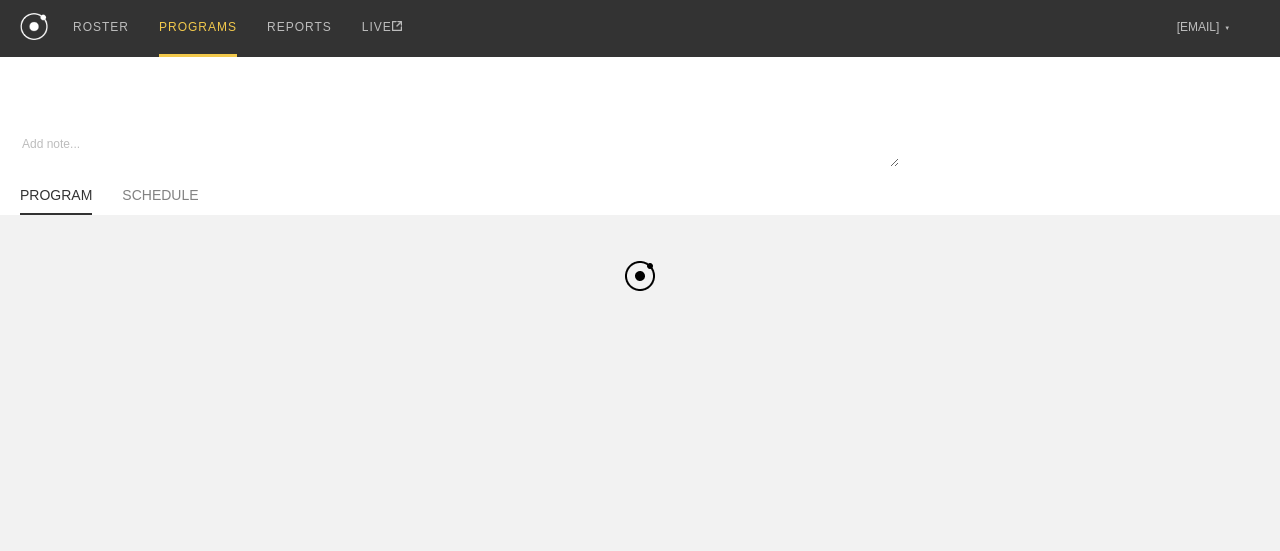 type on "x" 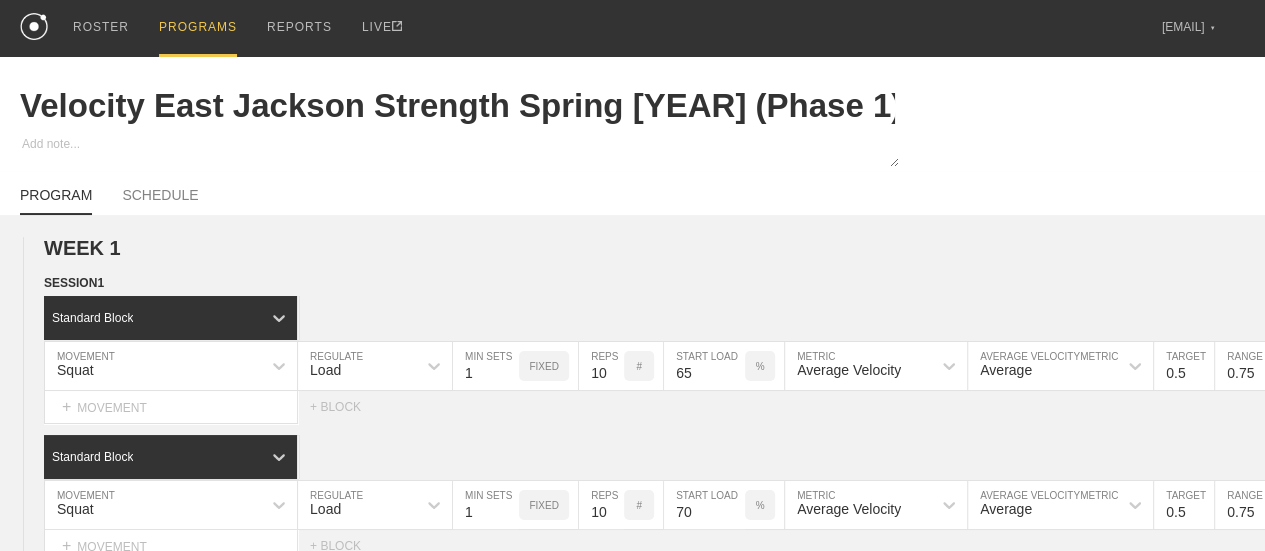 click on "WEEK   1   DUPLICATE DELETE SESSION  1   Standard Block DUPLICATE INSERT MOVEMENT AFTER DELETE Squat MOVEMENT Load REGULATE 1 MIN SETS FIXED 10 REPS # 65 START LOAD % Average Velocity METRIC Average AVERAGE VELOCITY  METRIC 0.5 TARGET RANGE 0.75 SPEEDWORK DUPLICATE INSERT BEFORE INSERT AFTER DELETE Select... MOVEMENT +  MOVEMENT + BLOCK Standard Block DUPLICATE INSERT MOVEMENT AFTER DELETE Squat MOVEMENT Load REGULATE 1 MIN SETS FIXED 10 REPS # 70 START LOAD % Average Velocity METRIC Average AVERAGE VELOCITY  METRIC 0.5 TARGET RANGE 0.75 SPEEDWORK DUPLICATE INSERT BEFORE INSERT AFTER DELETE Select... MOVEMENT +  MOVEMENT + BLOCK Standard Block DUPLICATE INSERT MOVEMENT AFTER DELETE Squat MOVEMENT Load REGULATE 1 MIN SETS FIXED 10 REPS # 75 START LOAD % Average Velocity METRIC Average AVERAGE VELOCITY  METRIC 0.5 TARGET RANGE 0.75 SPEEDWORK DUPLICATE INSERT BEFORE INSERT AFTER DELETE Select... MOVEMENT +  MOVEMENT + BLOCK + SESSION DUPLICATE DELETE SESSION  2   Standard Block DUPLICATE INSERT MOVEMENT AFTER 1" at bounding box center [632, 1075] 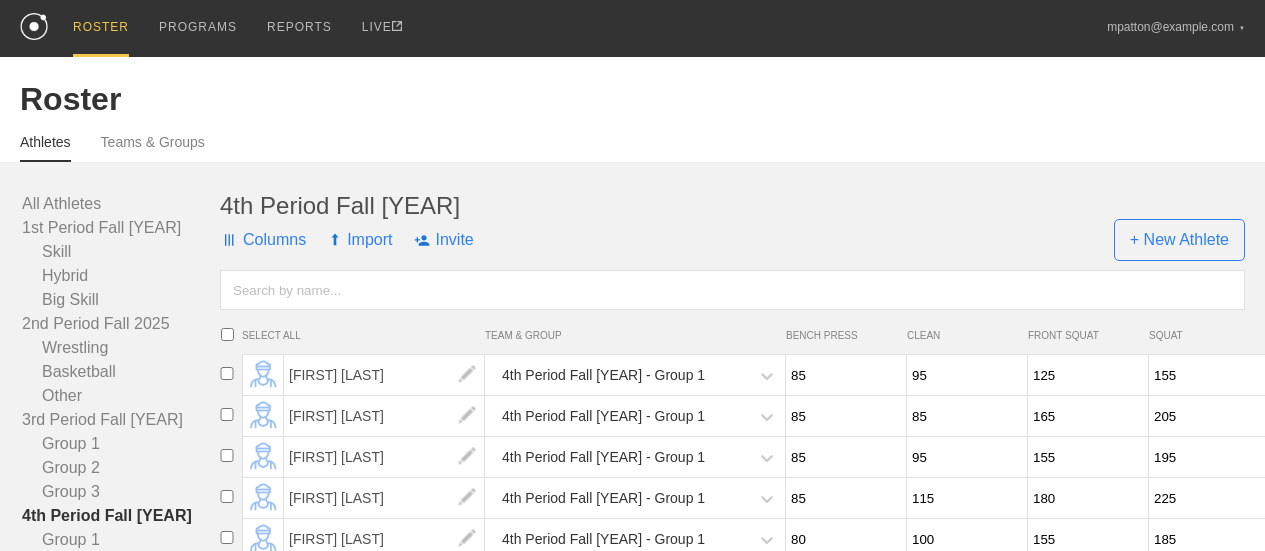 scroll, scrollTop: 0, scrollLeft: 0, axis: both 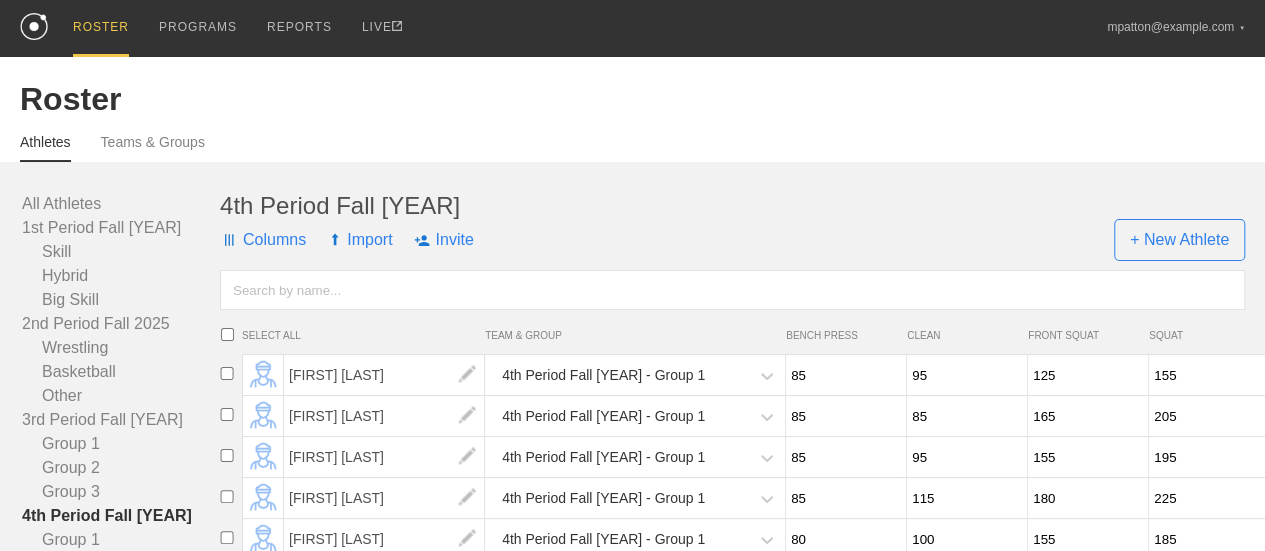 click on "Roster" at bounding box center [632, 99] 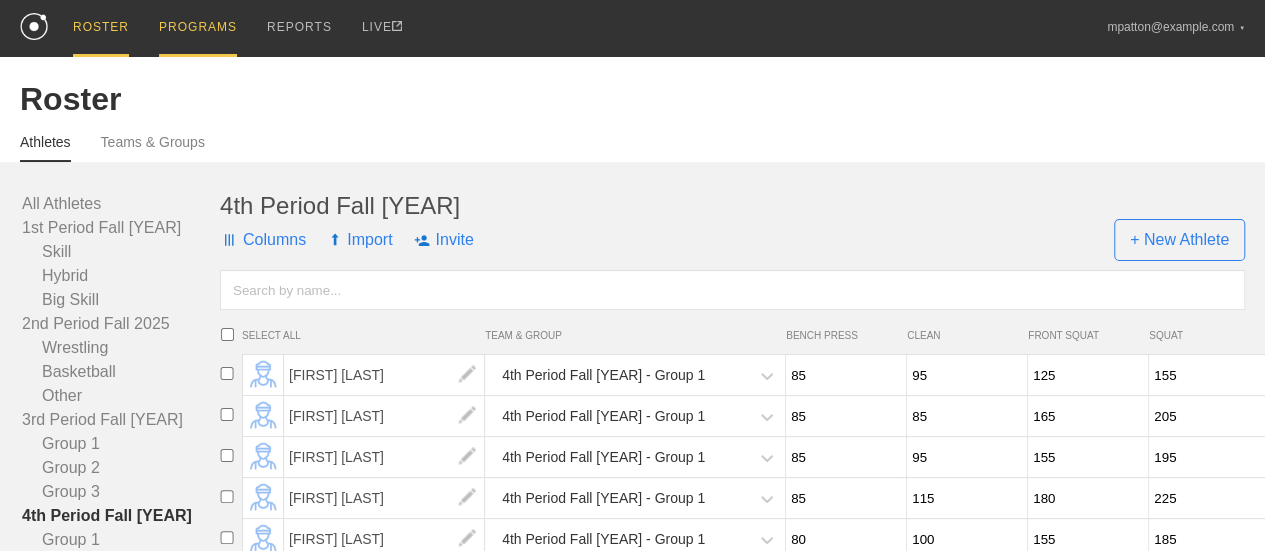 click on "PROGRAMS" at bounding box center [198, 28] 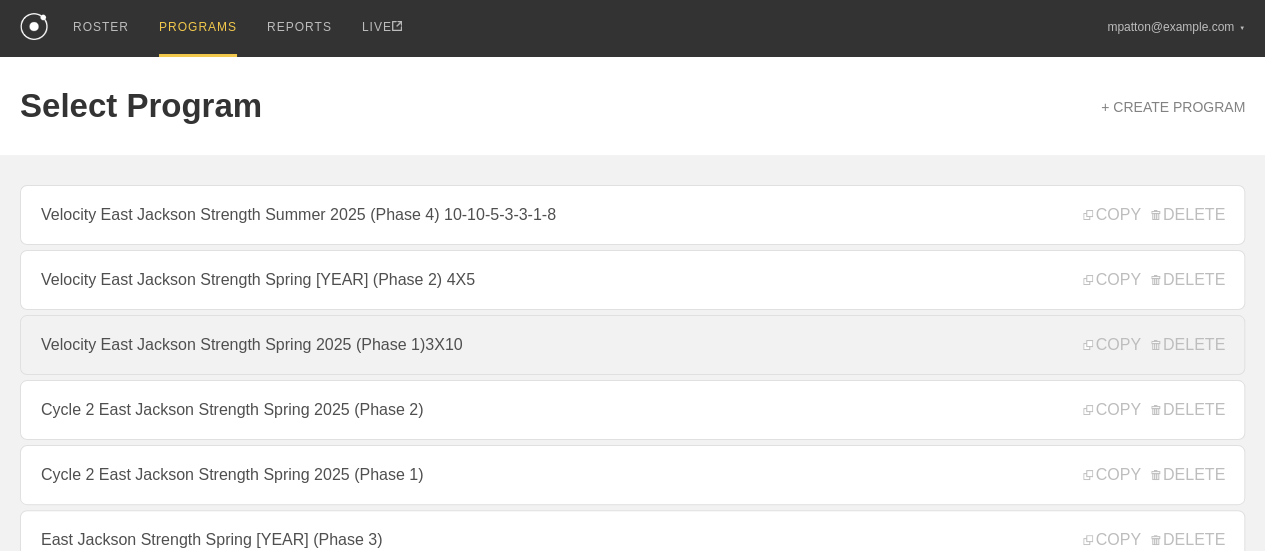 click on "Velocity East Jackson Strength Spring 2025 (Phase 1)3X10" at bounding box center [632, 345] 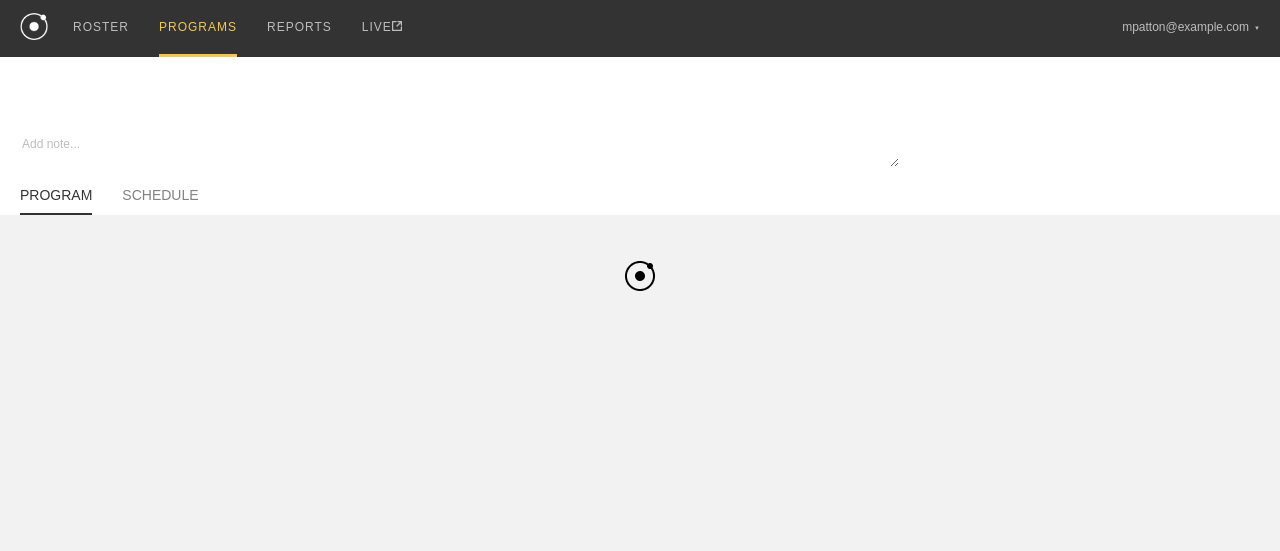 type on "x" 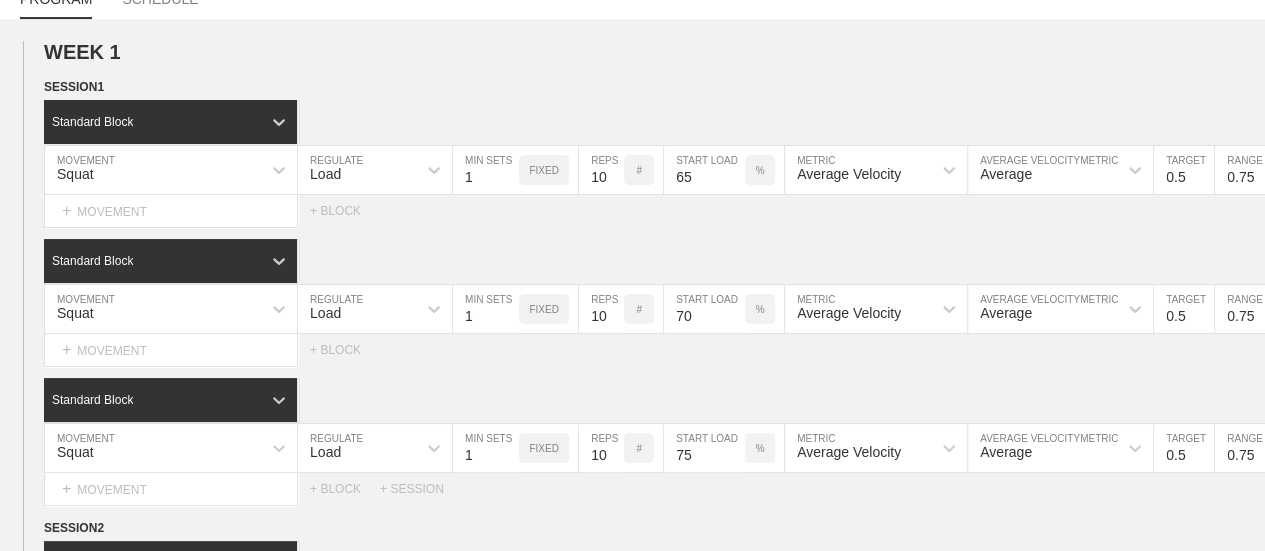 scroll, scrollTop: 200, scrollLeft: 0, axis: vertical 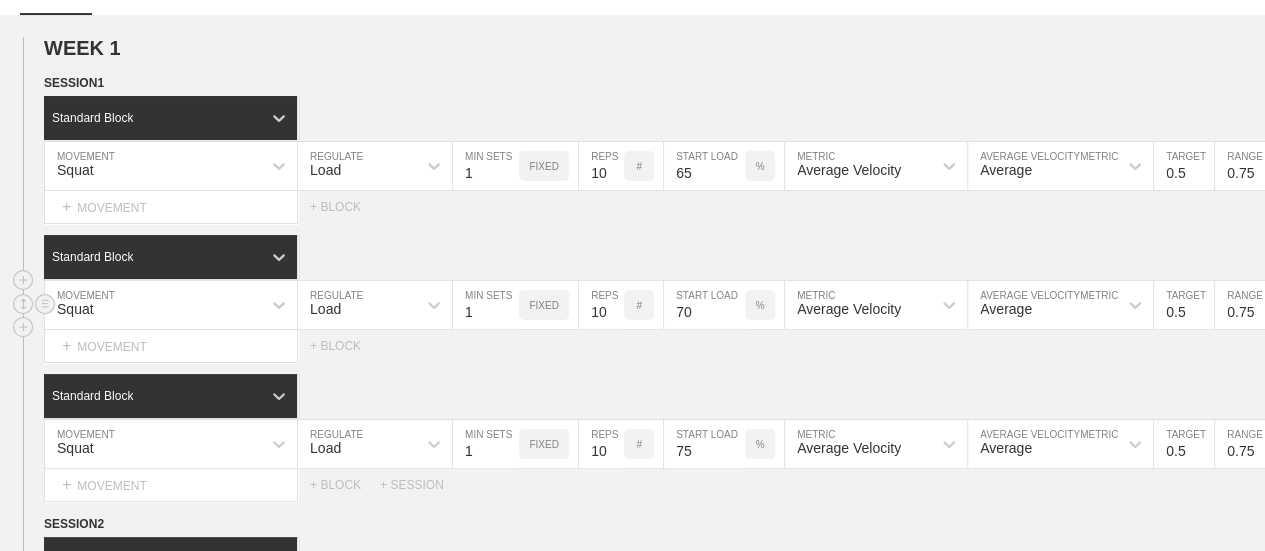 click on "0.5" at bounding box center [1184, 305] 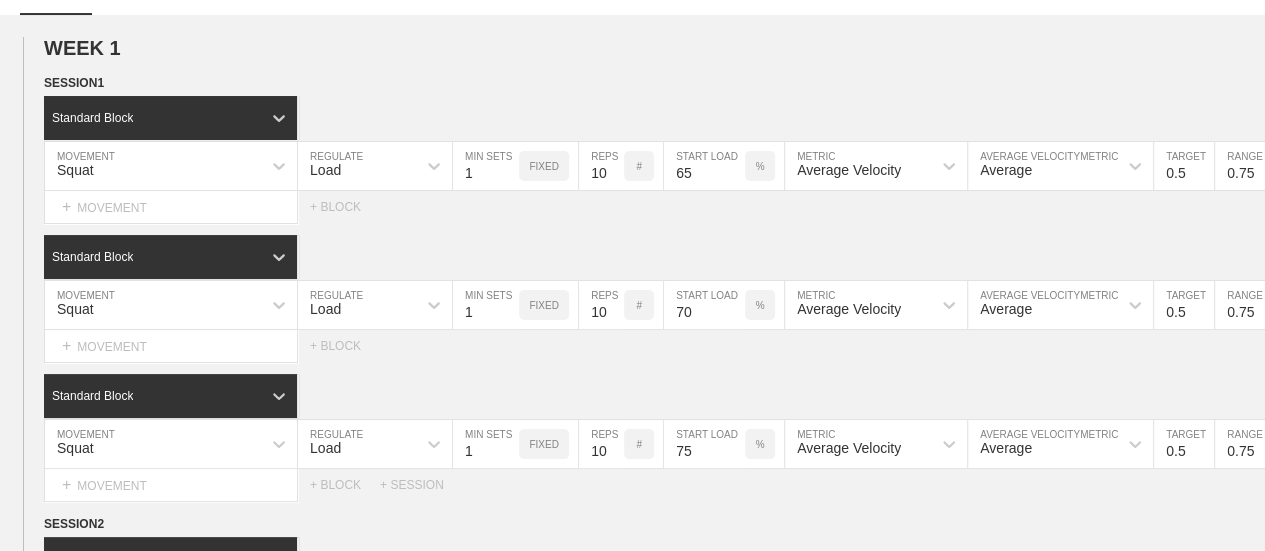 click on "Select... MOVEMENT +  MOVEMENT + BLOCK" at bounding box center [632, 346] 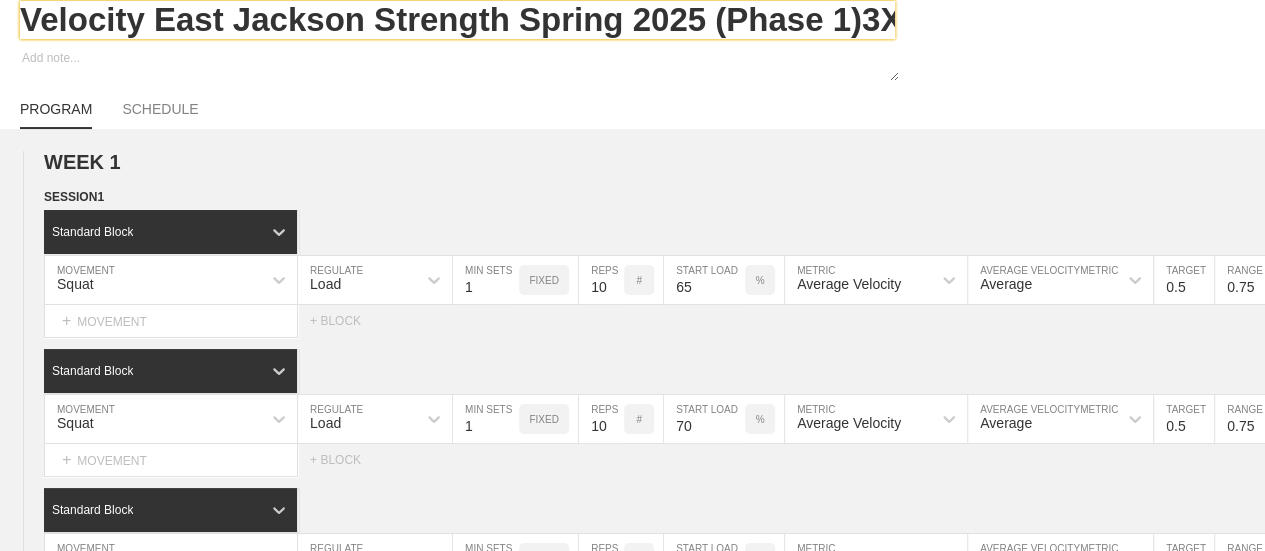 scroll, scrollTop: 0, scrollLeft: 0, axis: both 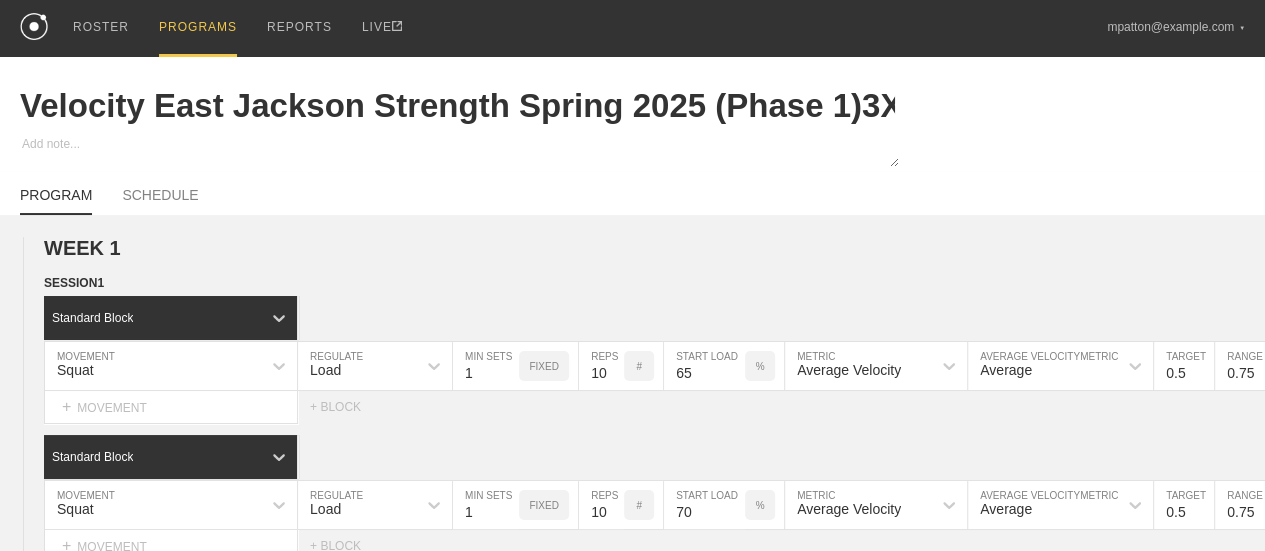 click on "PROGRAM" at bounding box center [56, 201] 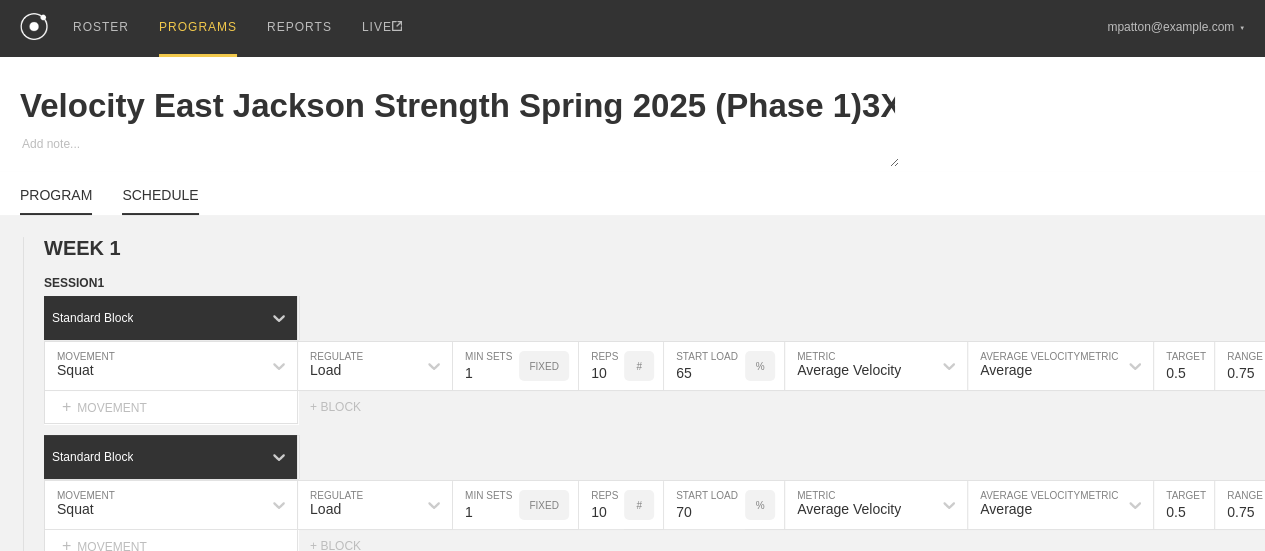 click on "SCHEDULE" at bounding box center [160, 201] 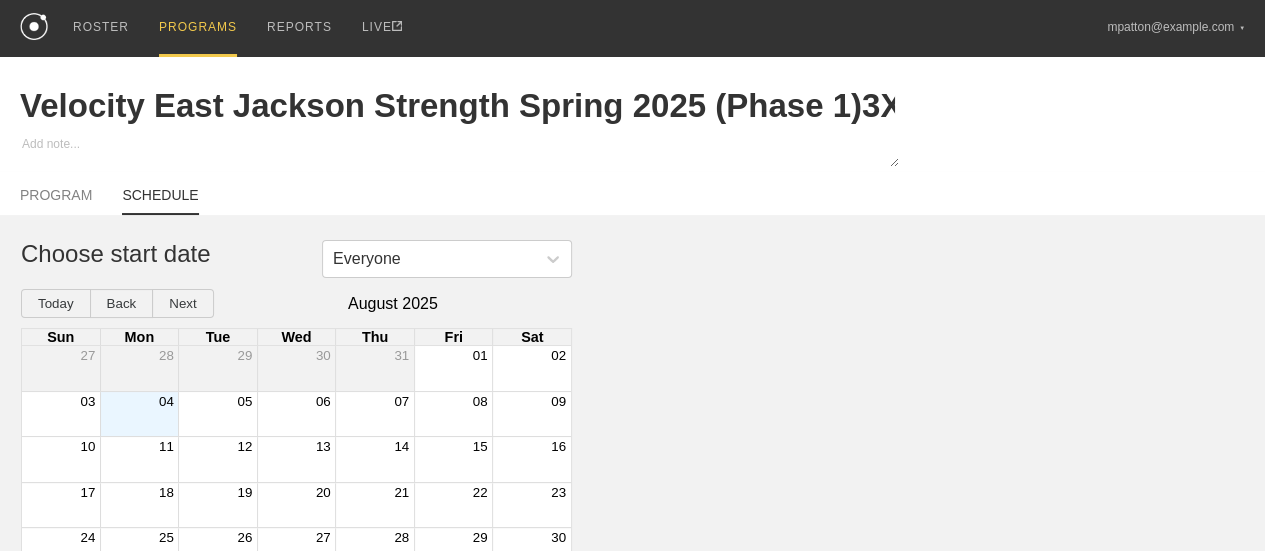 scroll, scrollTop: 84, scrollLeft: 0, axis: vertical 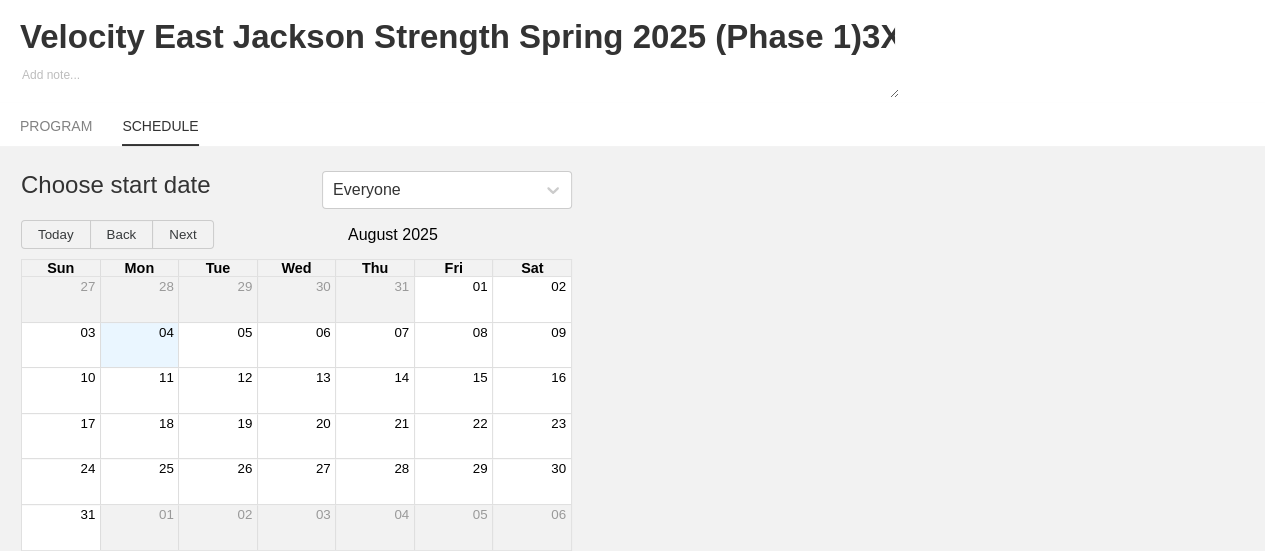 click at bounding box center (139, 345) 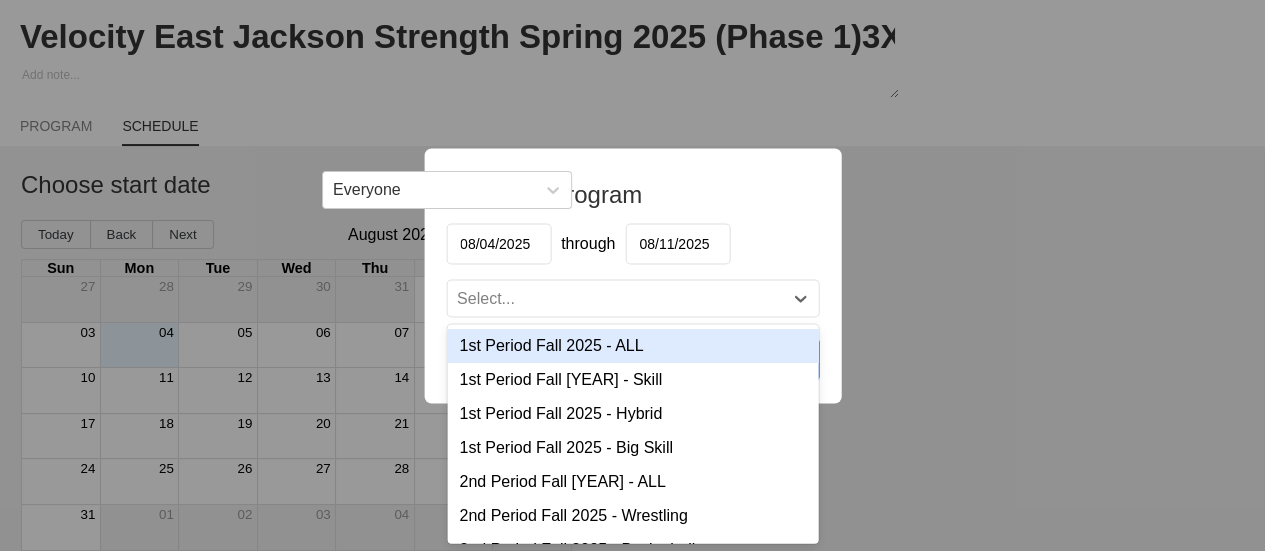 click on "Select..." at bounding box center (614, 298) 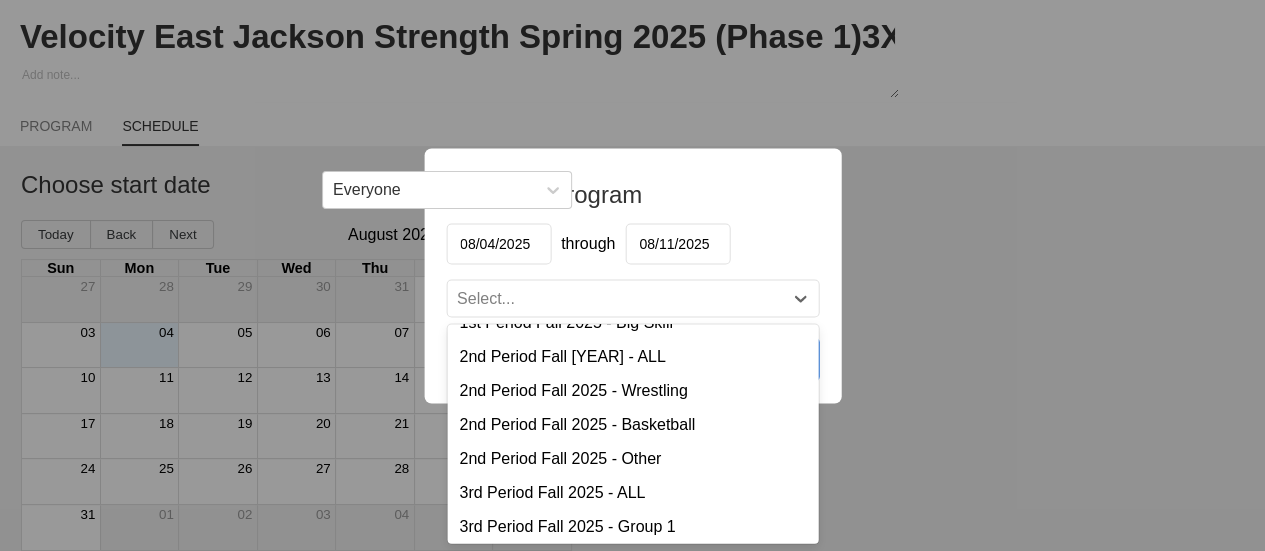 scroll, scrollTop: 100, scrollLeft: 0, axis: vertical 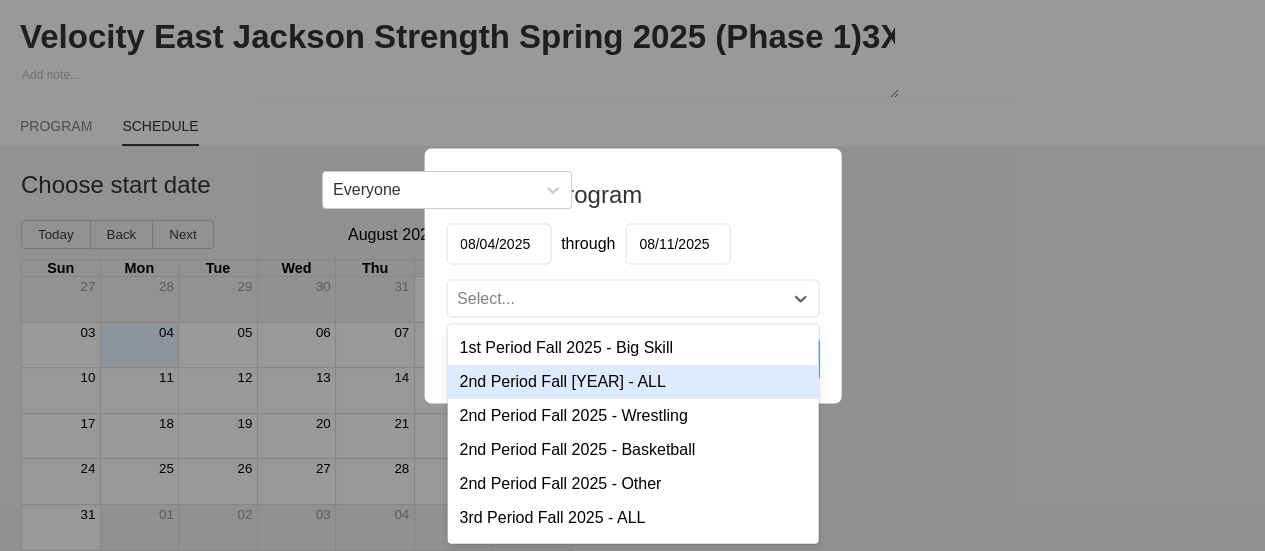 click on "2nd Period Fall [YEAR] - ALL" at bounding box center (632, 381) 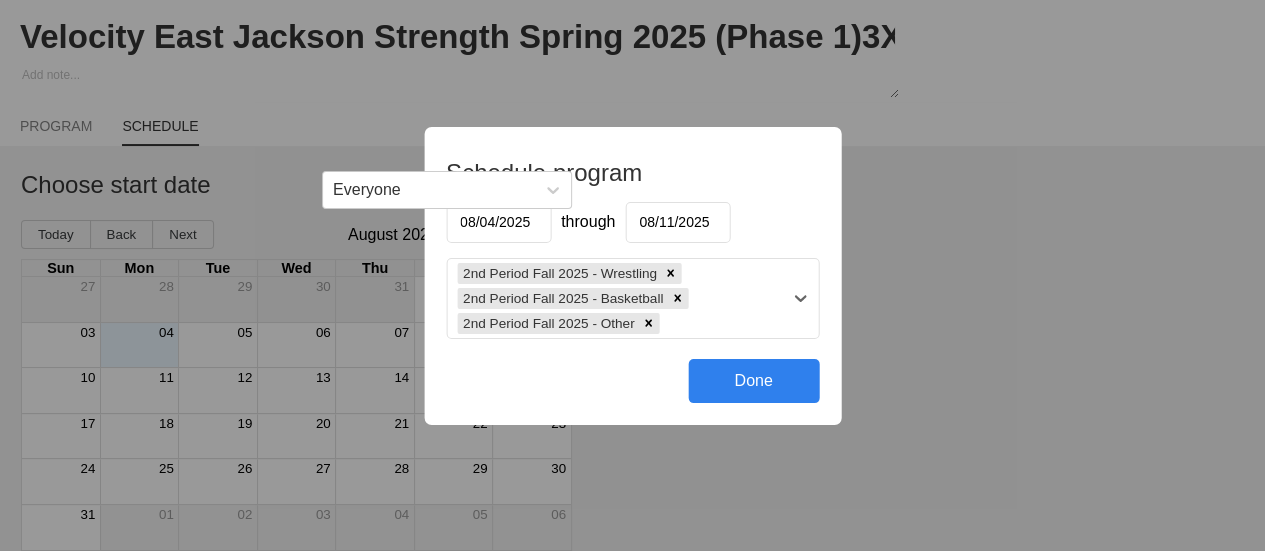 click on "2nd Period Fall 2025 - Wrestling  2nd Period Fall 2025 - Basketball 2nd Period Fall 2025 - Other" at bounding box center [614, 298] 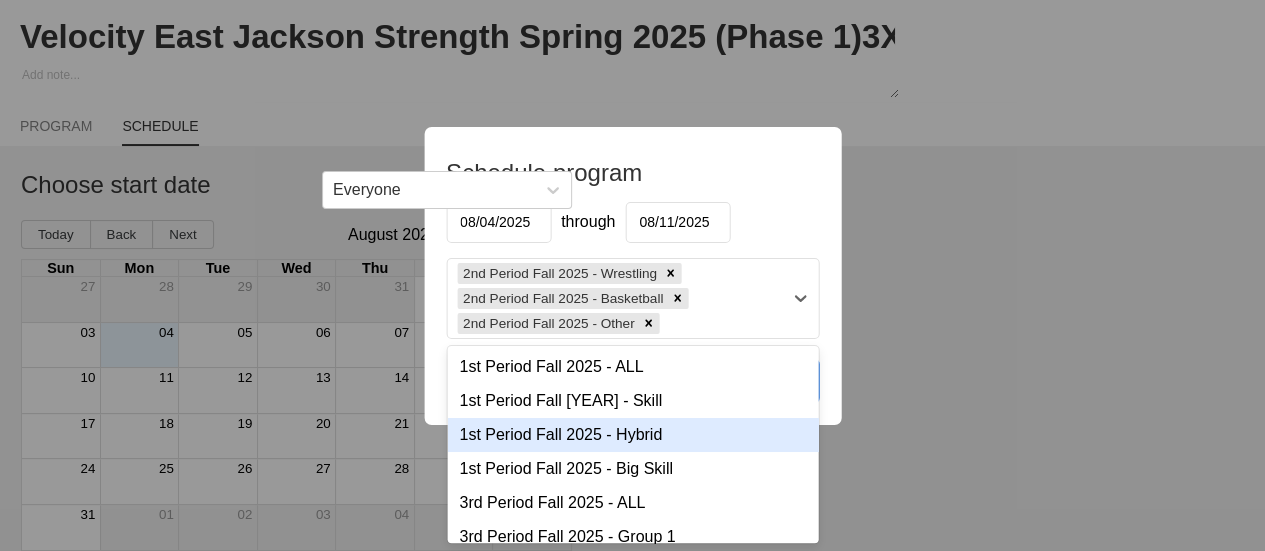 scroll, scrollTop: 100, scrollLeft: 0, axis: vertical 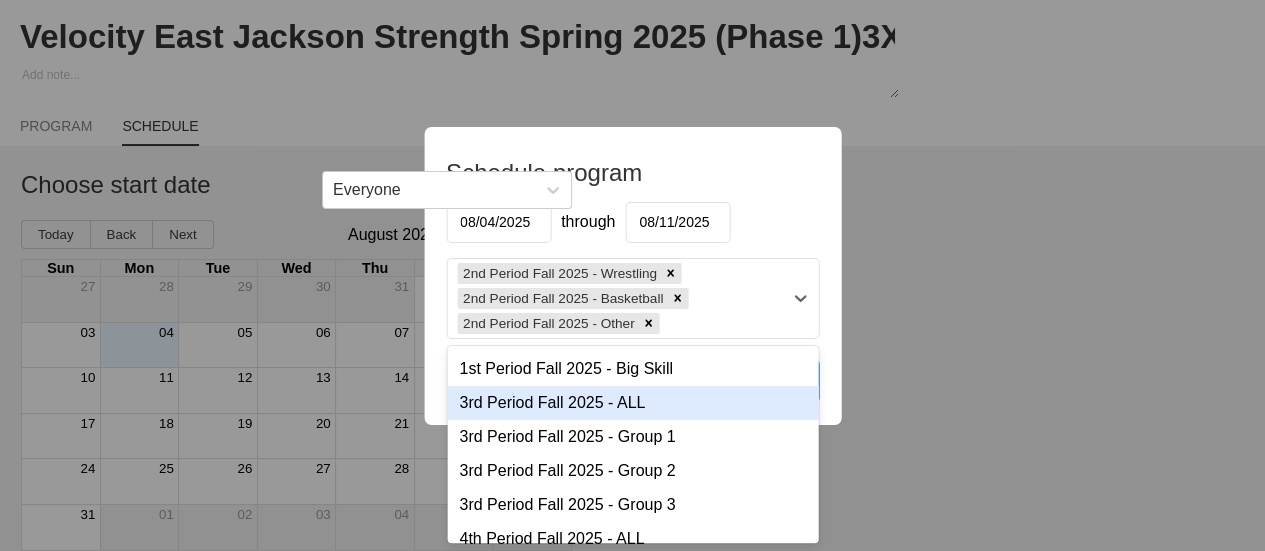 click on "3rd Period Fall 2025 - ALL" at bounding box center [632, 403] 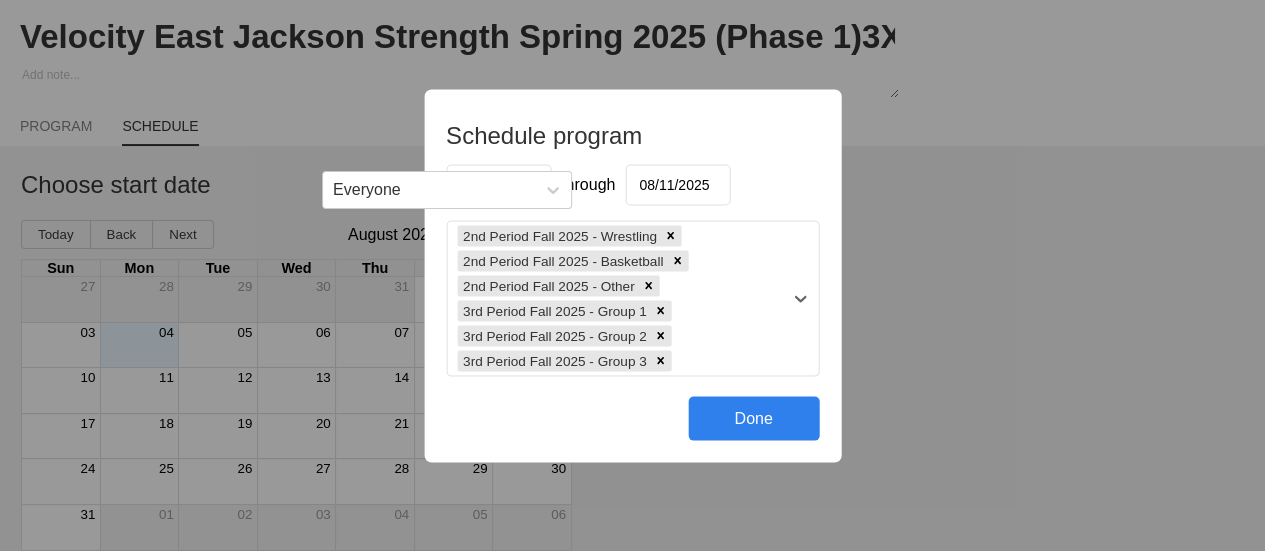 click on "2nd Period Fall 2025 - Wrestling  2nd Period Fall 2025 - Basketball 2nd Period Fall 2025 - Other 3rd Period Fall 2025 - Group 1 3rd Period Fall 2025 - Group 2 3rd Period Fall 2025 - Group 3" at bounding box center [614, 298] 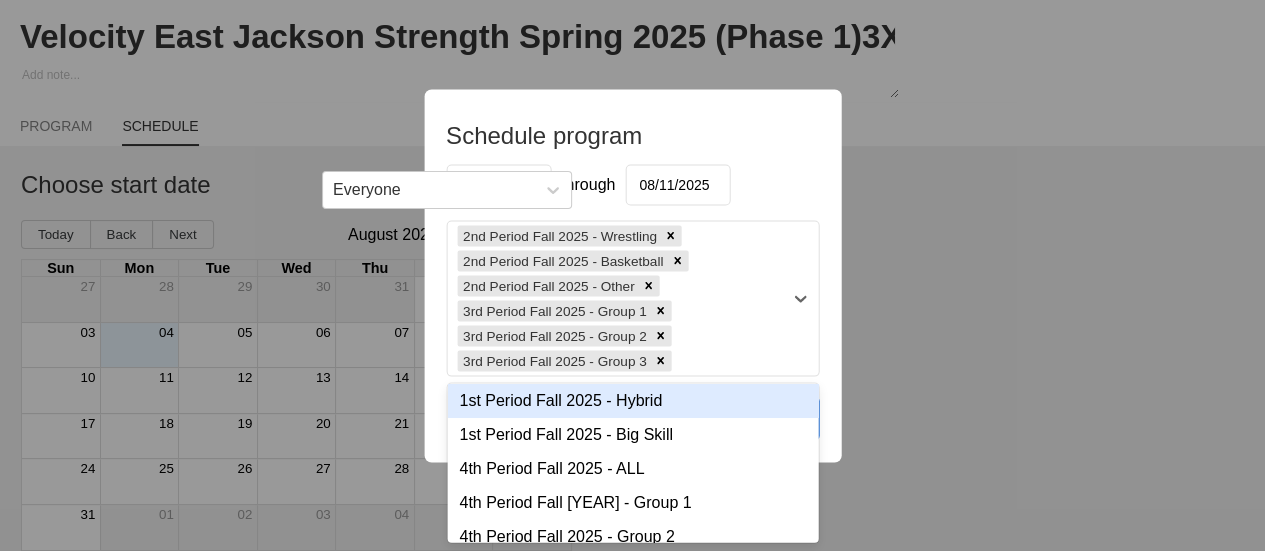 scroll, scrollTop: 100, scrollLeft: 0, axis: vertical 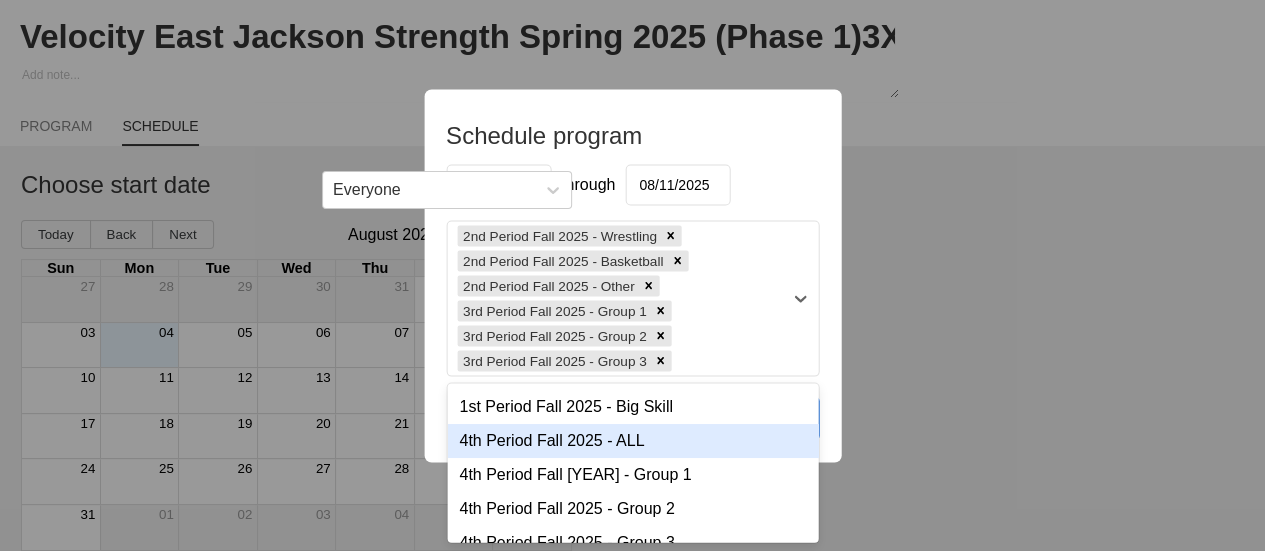 click on "4th Period Fall 2025 - ALL" at bounding box center (632, 440) 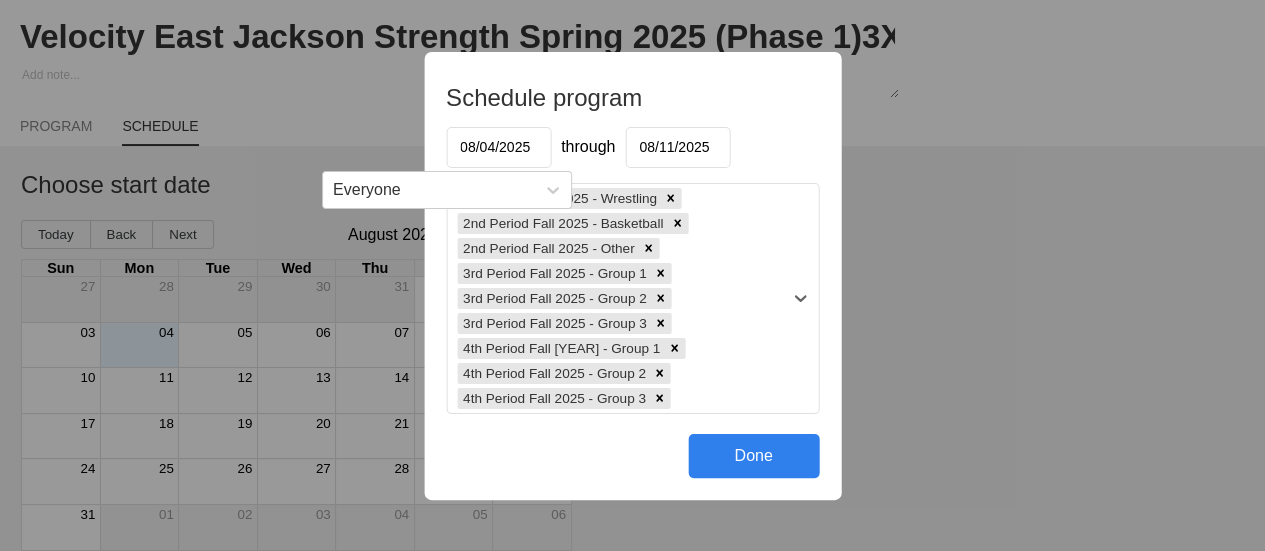 click on "2nd Period Fall 2025 - Wrestling  2nd Period Fall 2025 - Basketball 2nd Period Fall 2025 - Other 3rd Period Fall 2025 - Group 1 3rd Period Fall 2025 - Group 2 3rd Period Fall 2025 - Group 3 4th Period Fall 2025 - Group 1 4th Period Fall 2025 - Group 2 4th Period Fall 2025 - Group 3" at bounding box center (614, 298) 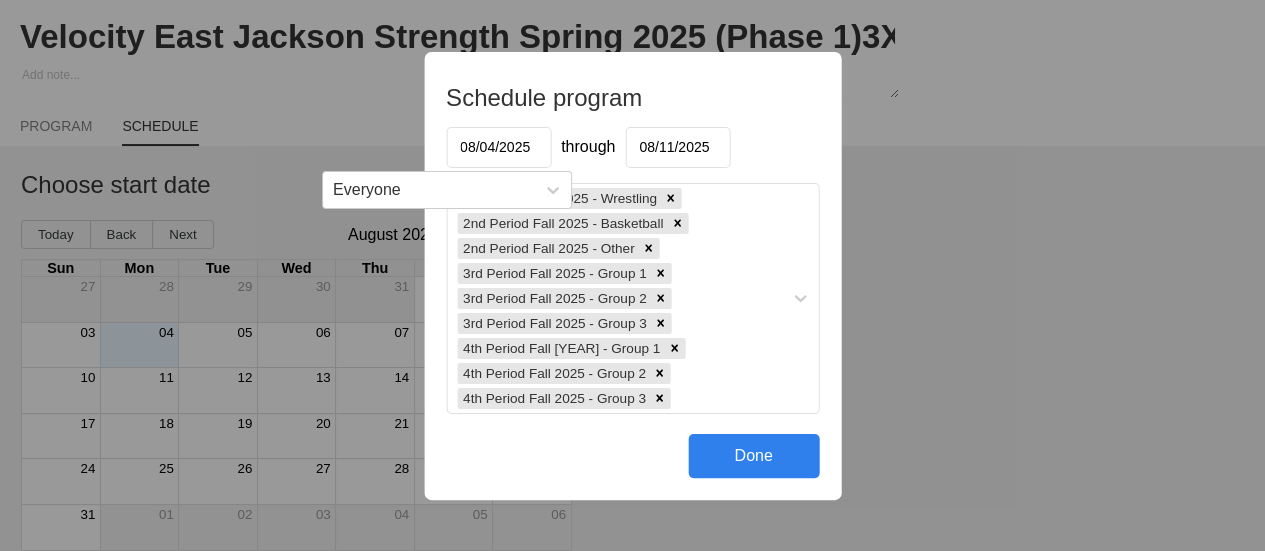 click on "Schedule program [DATE] through [DATE] 2nd Period Fall 2025 - Wrestling  2nd Period Fall 2025 - Basketball 2nd Period Fall 2025 - Other 3rd Period Fall 2025 - Group 1 3rd Period Fall 2025 - Group 2 3rd Period Fall 2025 - Group 3 4th Period Fall 2025 - Group 1 4th Period Fall 2025 - Group 2 4th Period Fall 2025 - Group 3 Done" at bounding box center [632, 275] 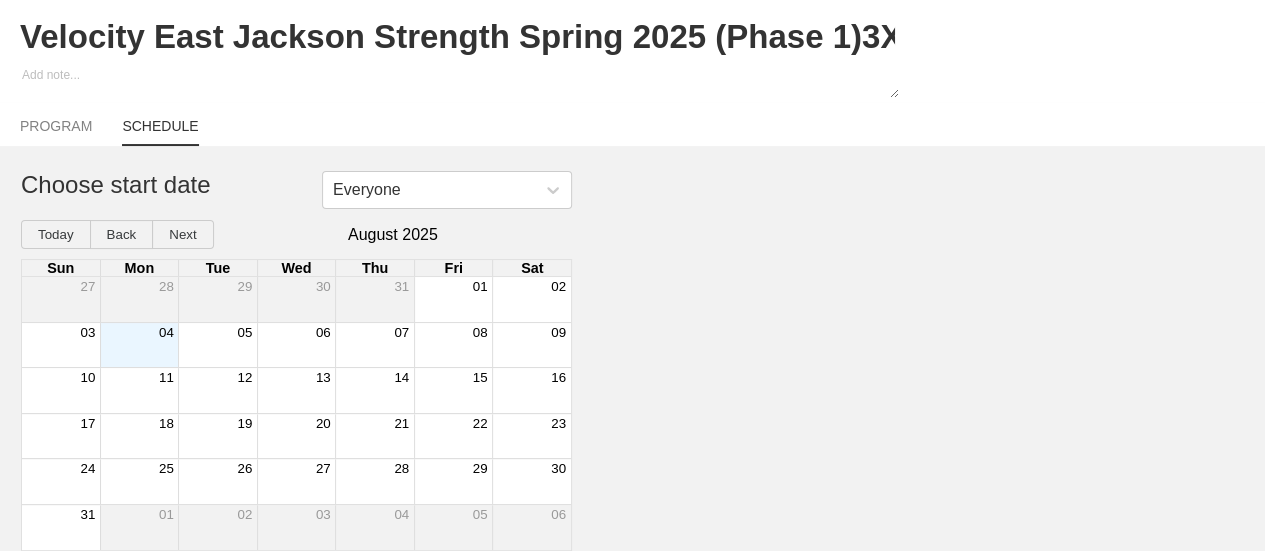 click at bounding box center [139, 345] 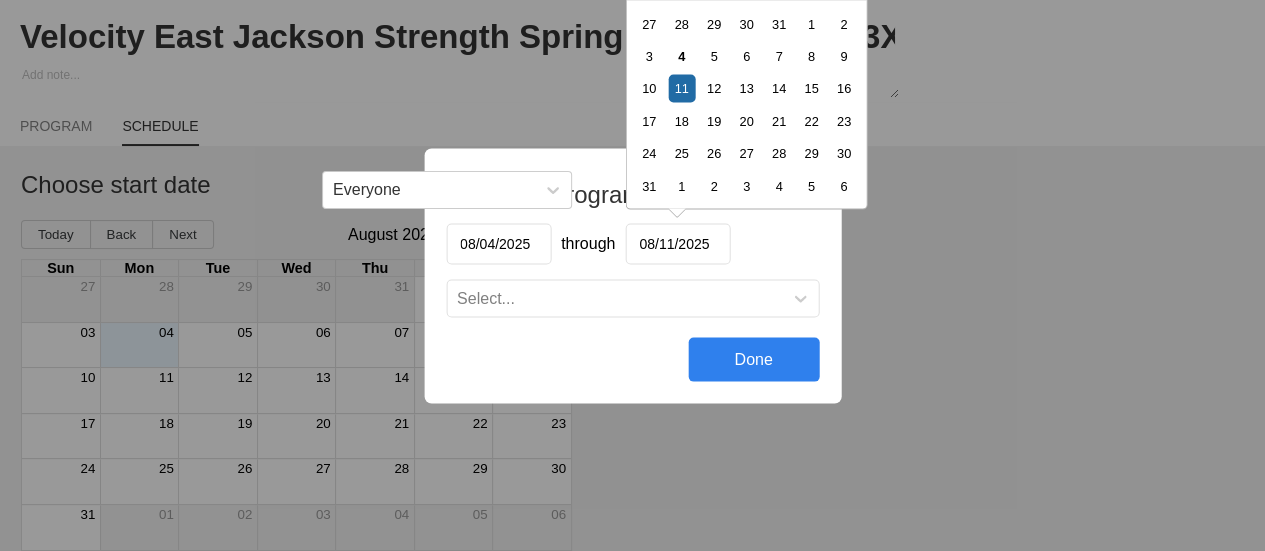 click on "08/11/2025" at bounding box center (677, 243) 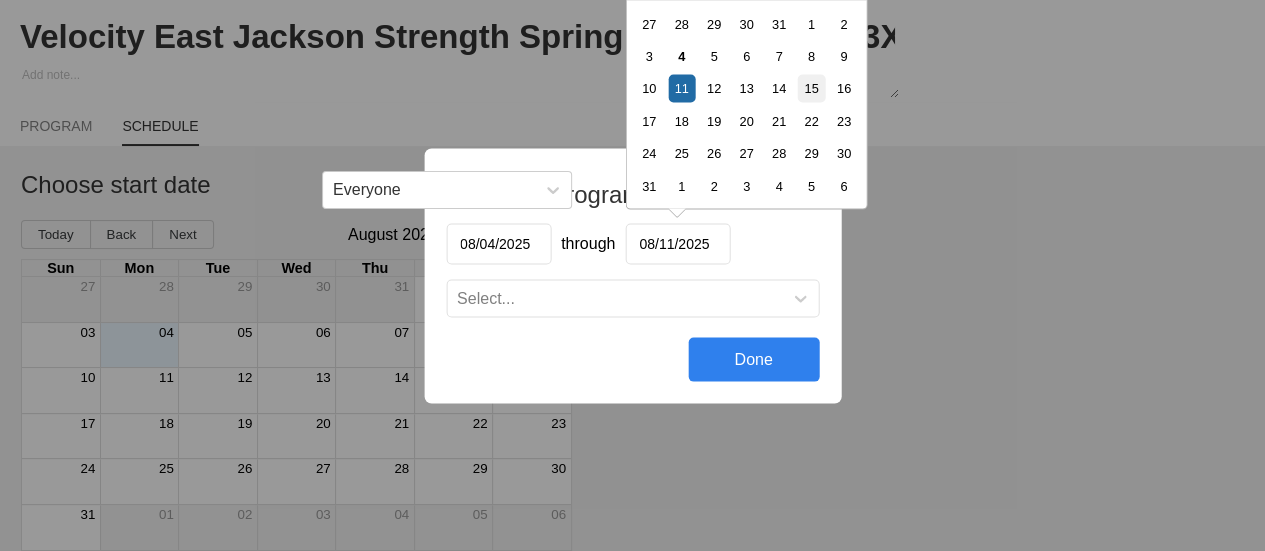 click on "15" at bounding box center [810, 87] 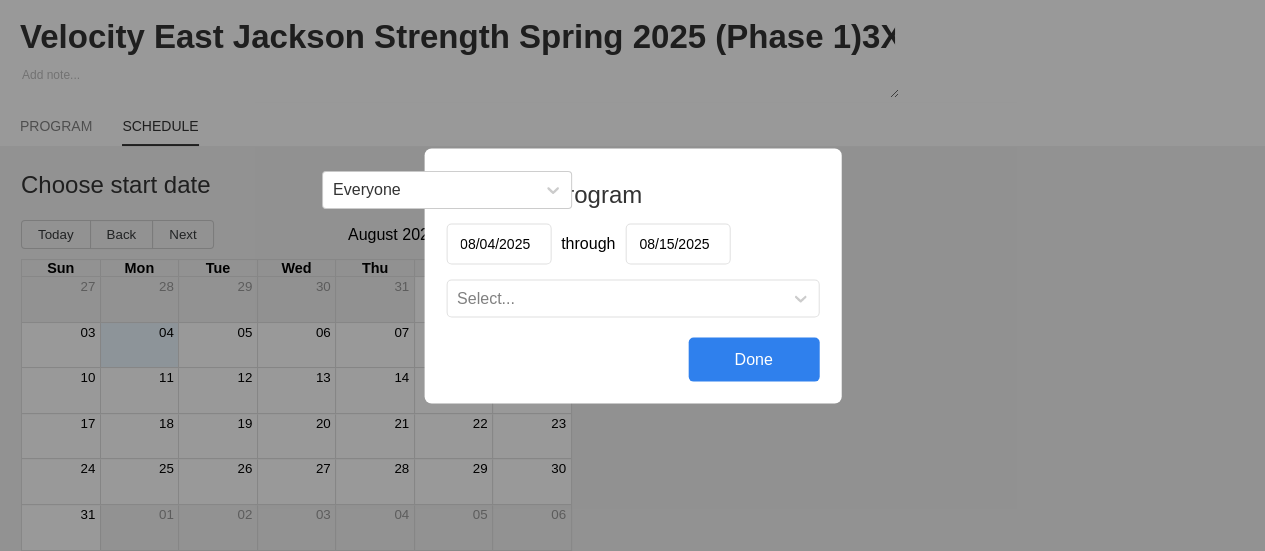 click on "Select..." at bounding box center [614, 298] 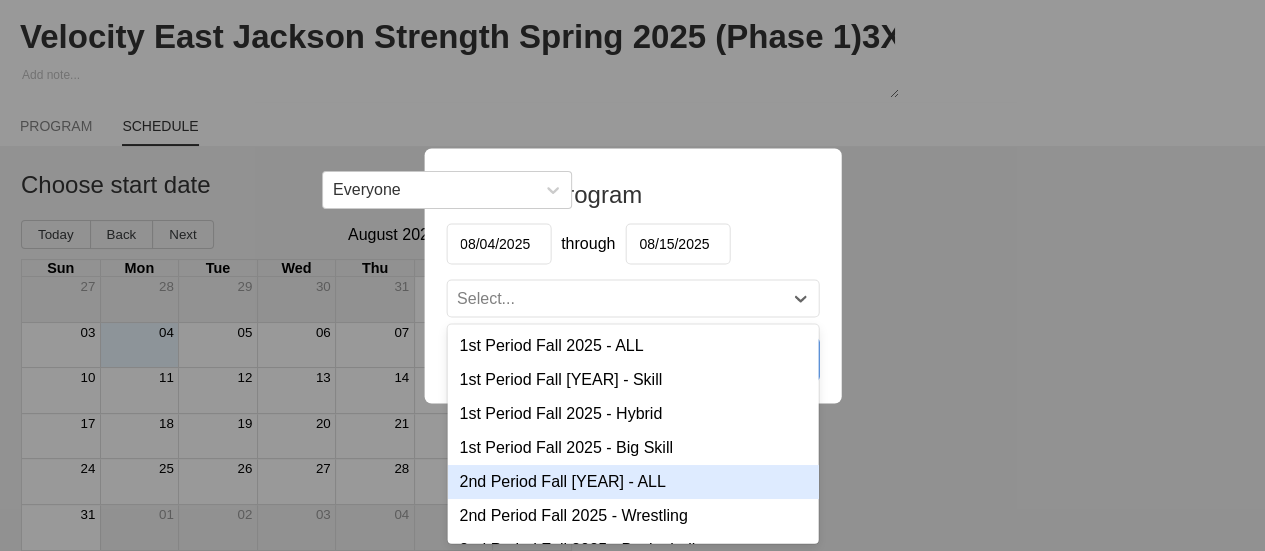 scroll, scrollTop: 0, scrollLeft: 0, axis: both 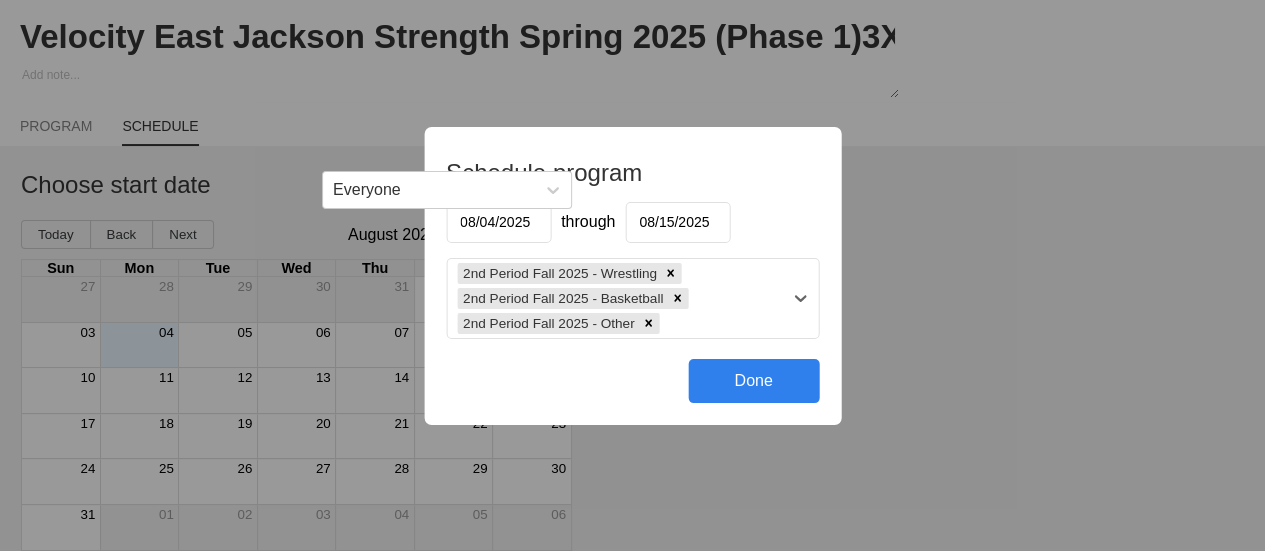 click on "2nd Period Fall 2025 - Wrestling  2nd Period Fall 2025 - Basketball 2nd Period Fall 2025 - Other" at bounding box center (614, 298) 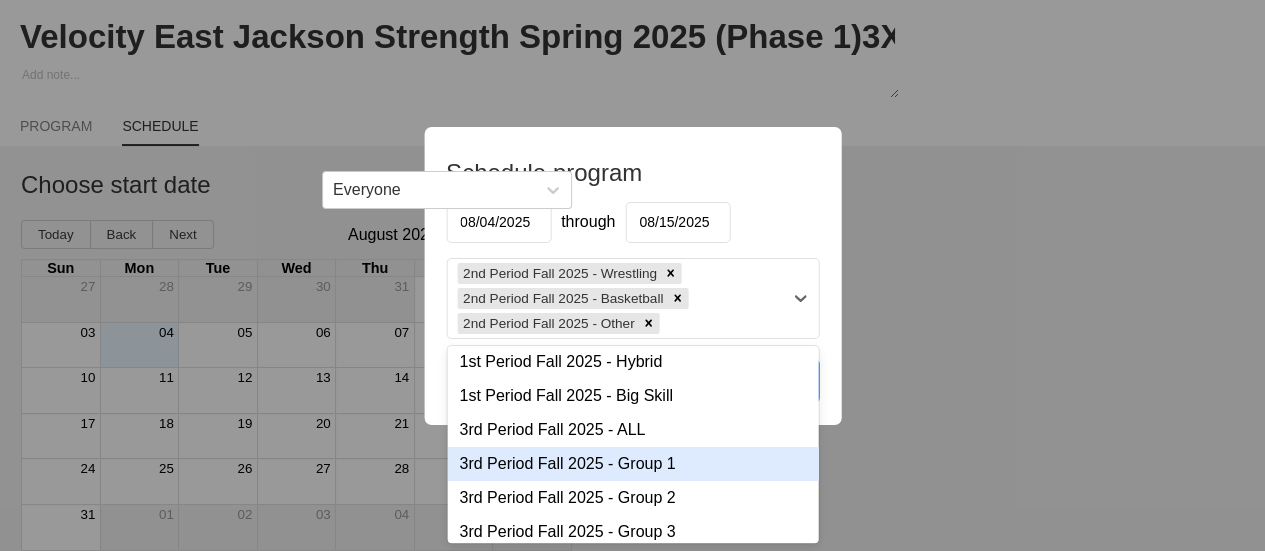 scroll, scrollTop: 100, scrollLeft: 0, axis: vertical 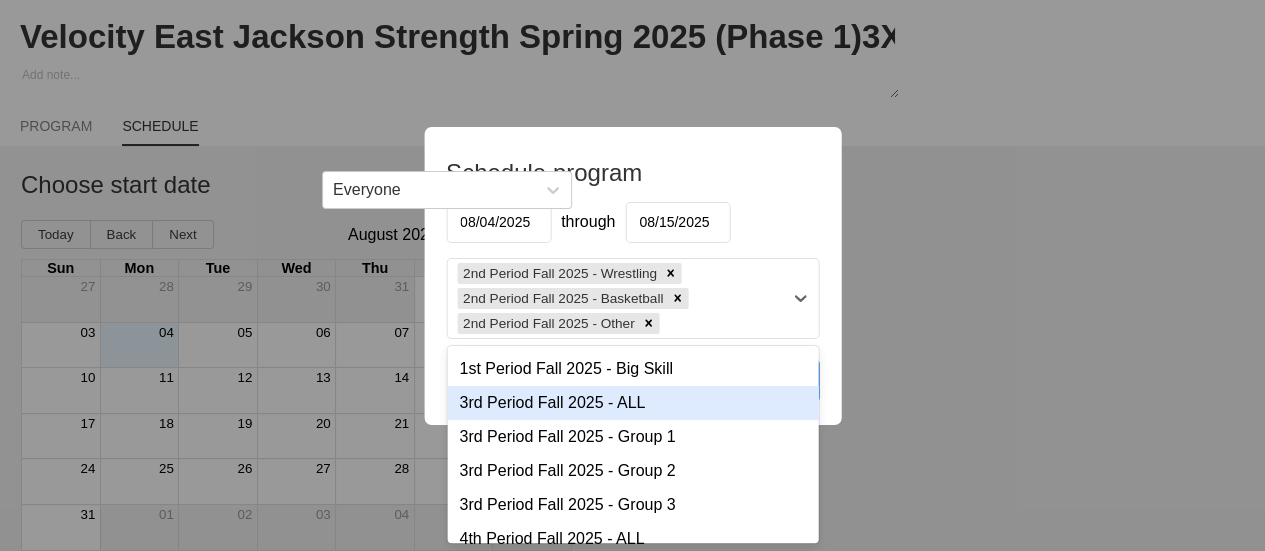 click on "3rd Period Fall 2025 - ALL" at bounding box center [632, 403] 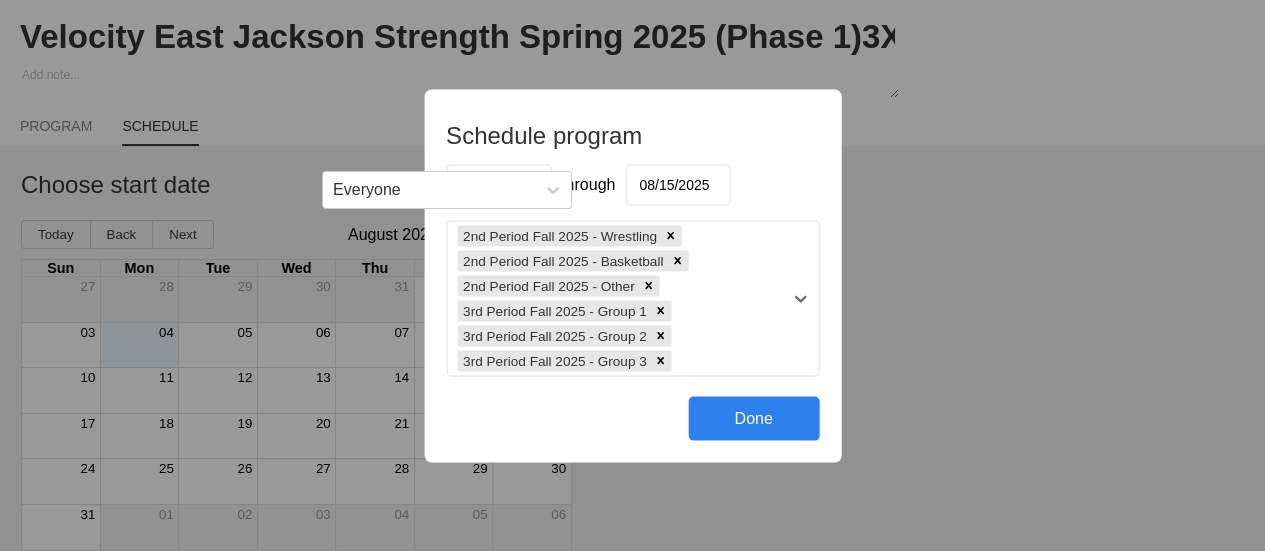 click on "2nd Period Fall 2025 - Wrestling  2nd Period Fall 2025 - Basketball 2nd Period Fall 2025 - Other 3rd Period Fall 2025 - Group 1 3rd Period Fall 2025 - Group 2 3rd Period Fall 2025 - Group 3" at bounding box center (614, 298) 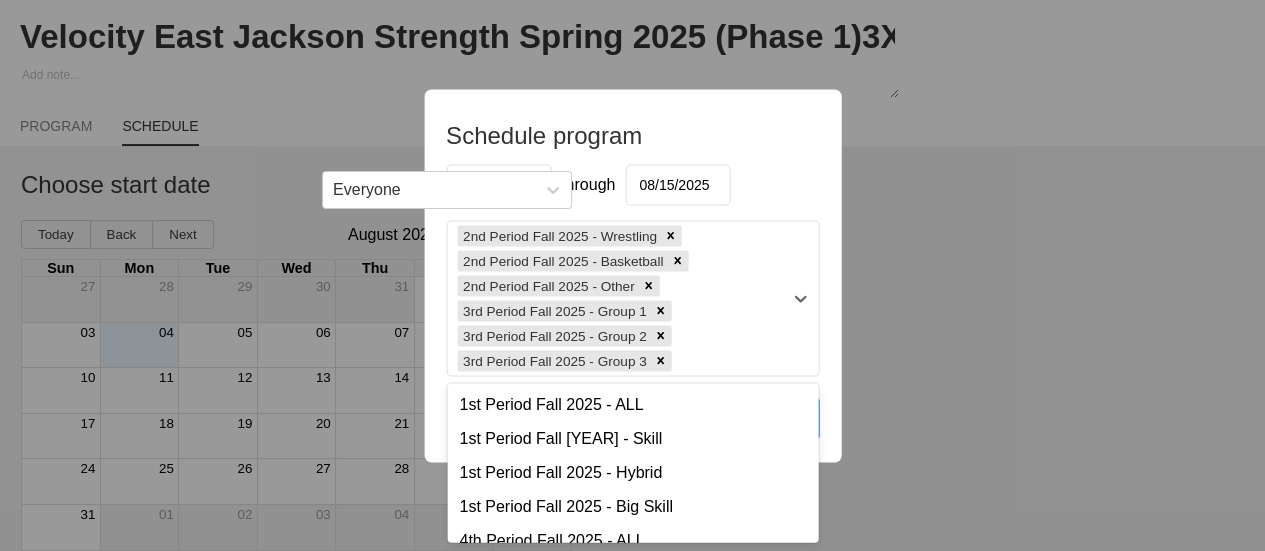 scroll, scrollTop: 126, scrollLeft: 0, axis: vertical 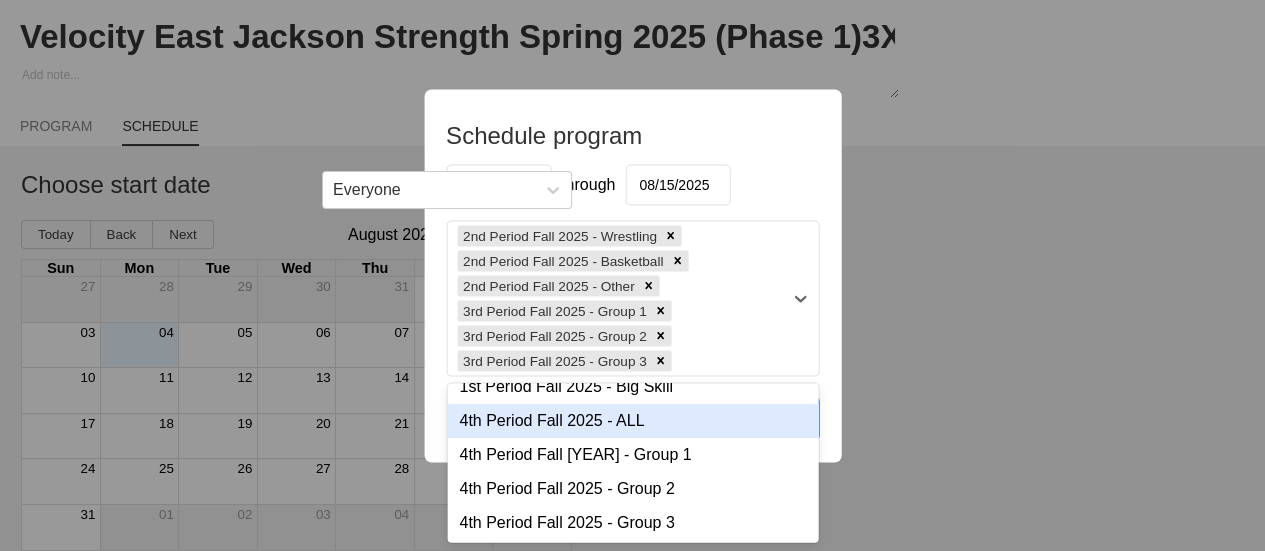 click on "4th Period Fall 2025 - ALL" at bounding box center (632, 420) 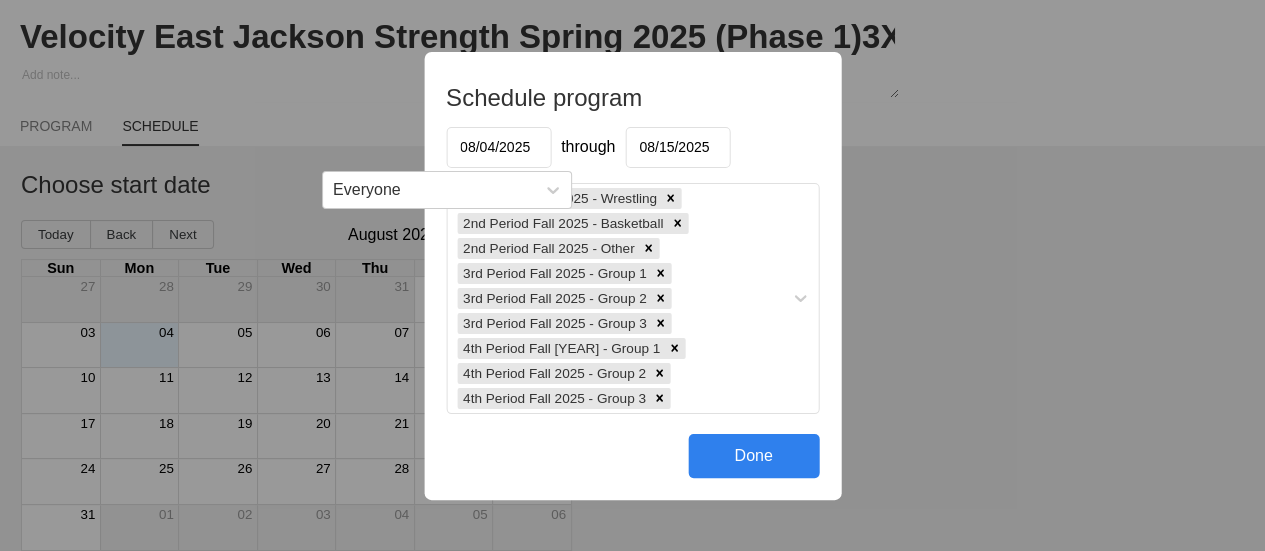 click on "Done" at bounding box center (753, 456) 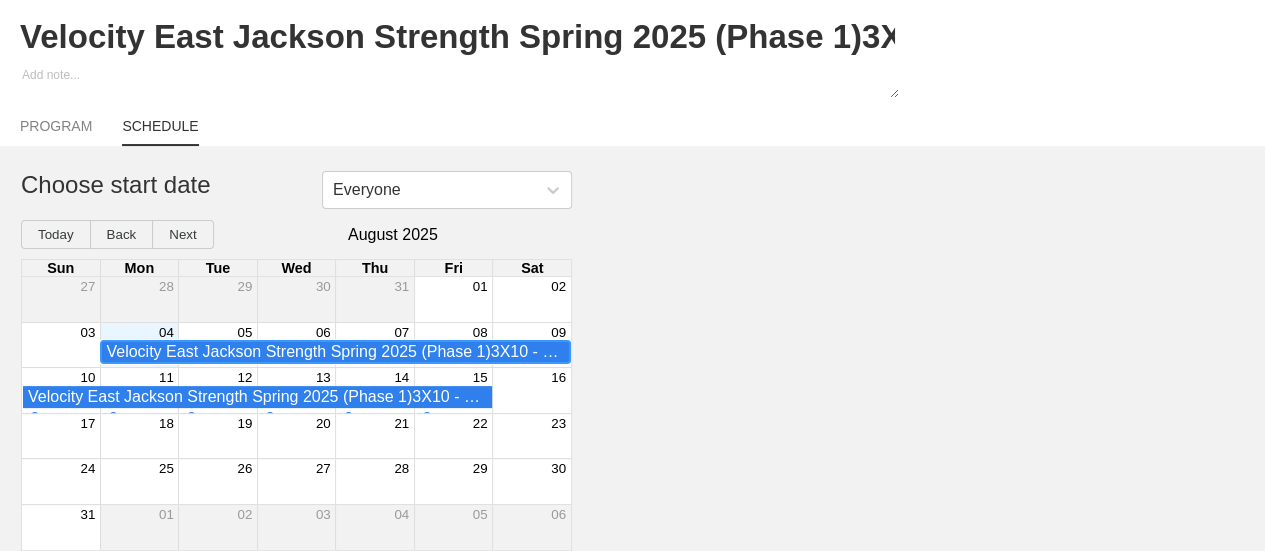 click on "Velocity East Jackson Strength Spring 2025 (Phase 1)3X10 - 2nd Period Fall 2025 - Wrestling" at bounding box center [335, 352] 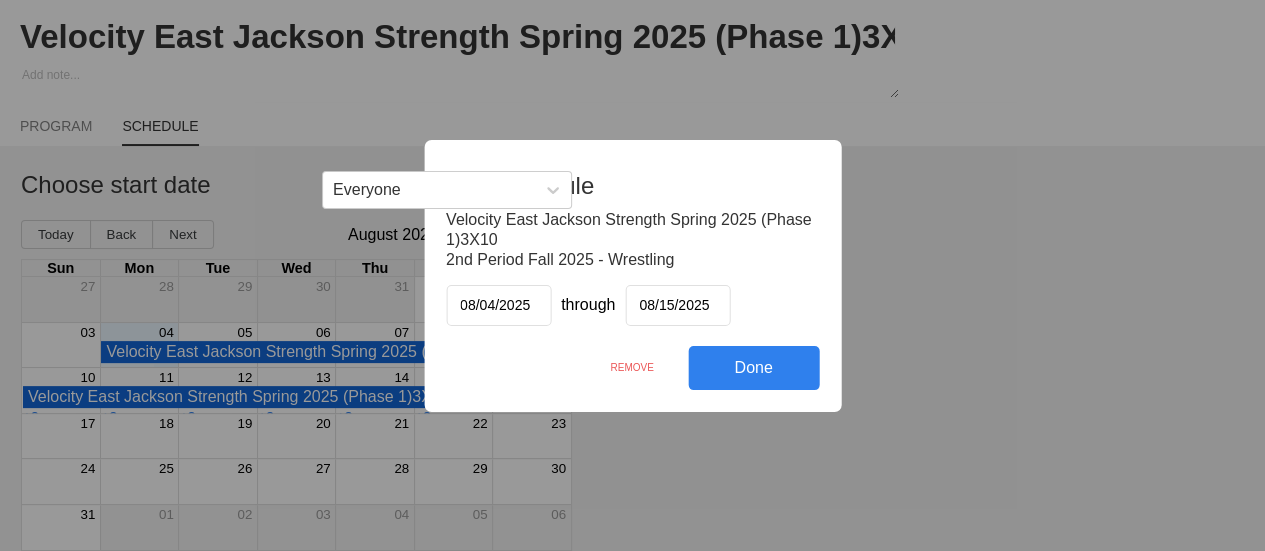 click on "08/15/2025" at bounding box center (677, 305) 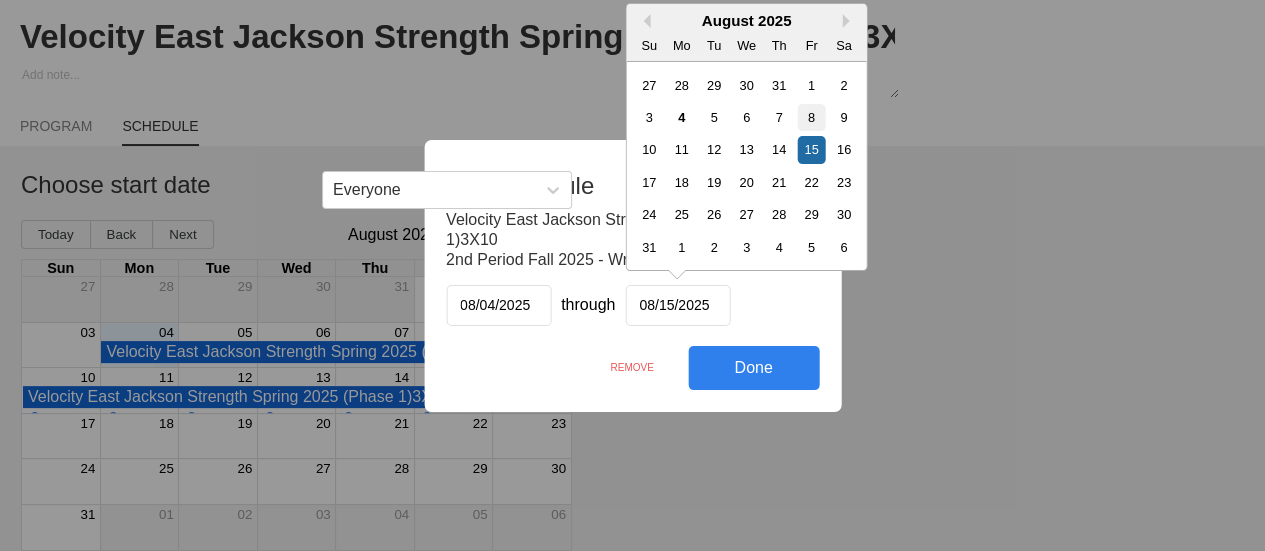 click on "8" at bounding box center (810, 117) 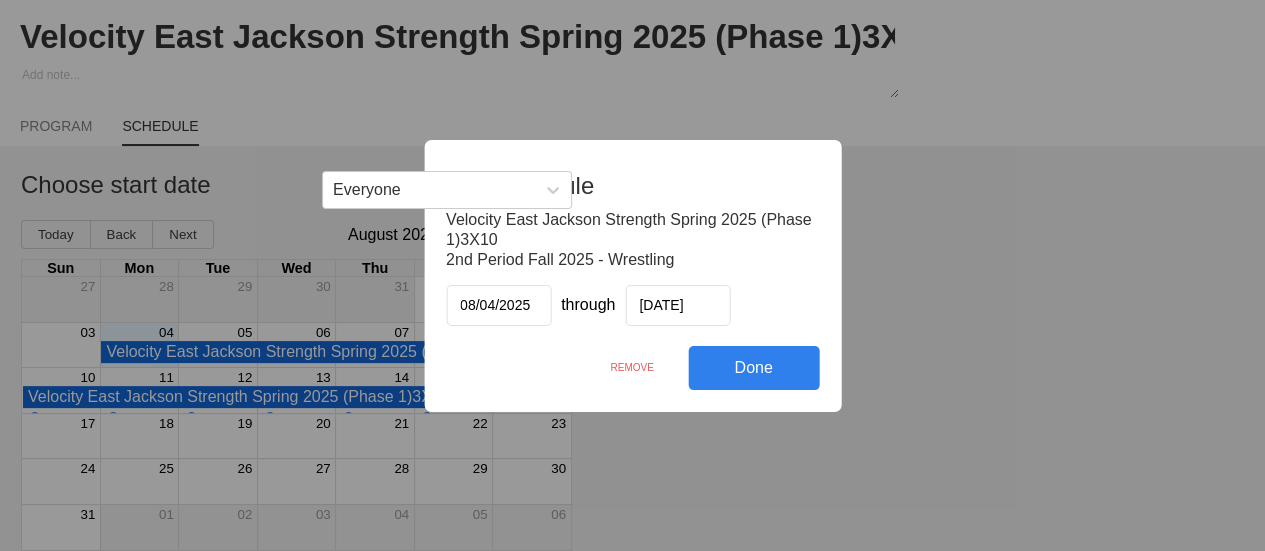 click on "Done" at bounding box center [753, 368] 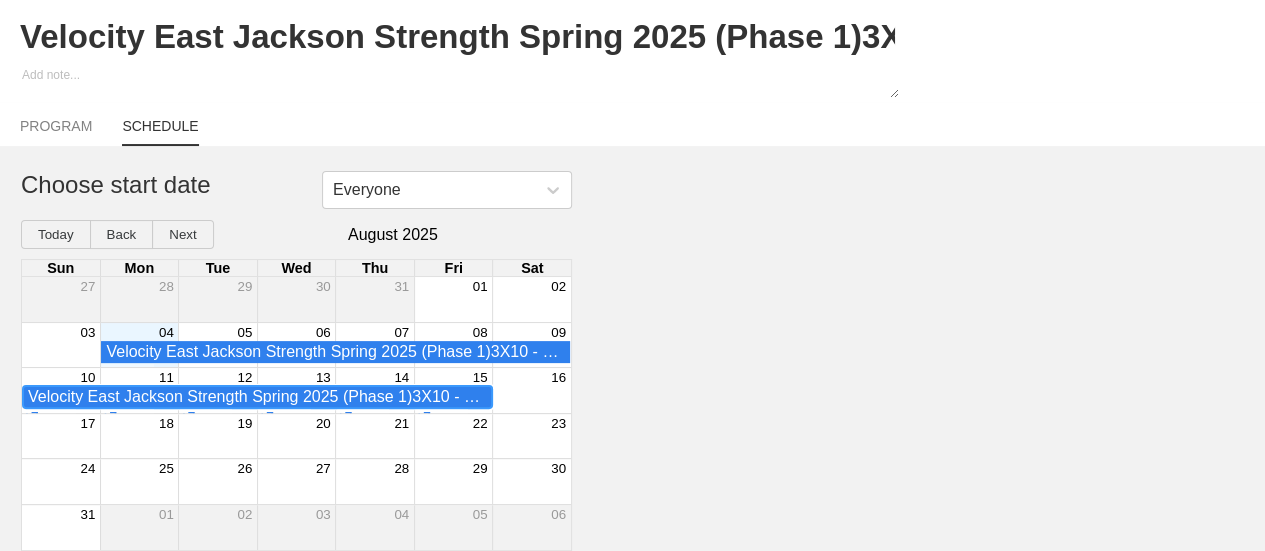 click on "Velocity East Jackson Strength Spring 2025 (Phase 1)3X10 - 2nd Period Fall 2025 - Basketball" at bounding box center [257, 397] 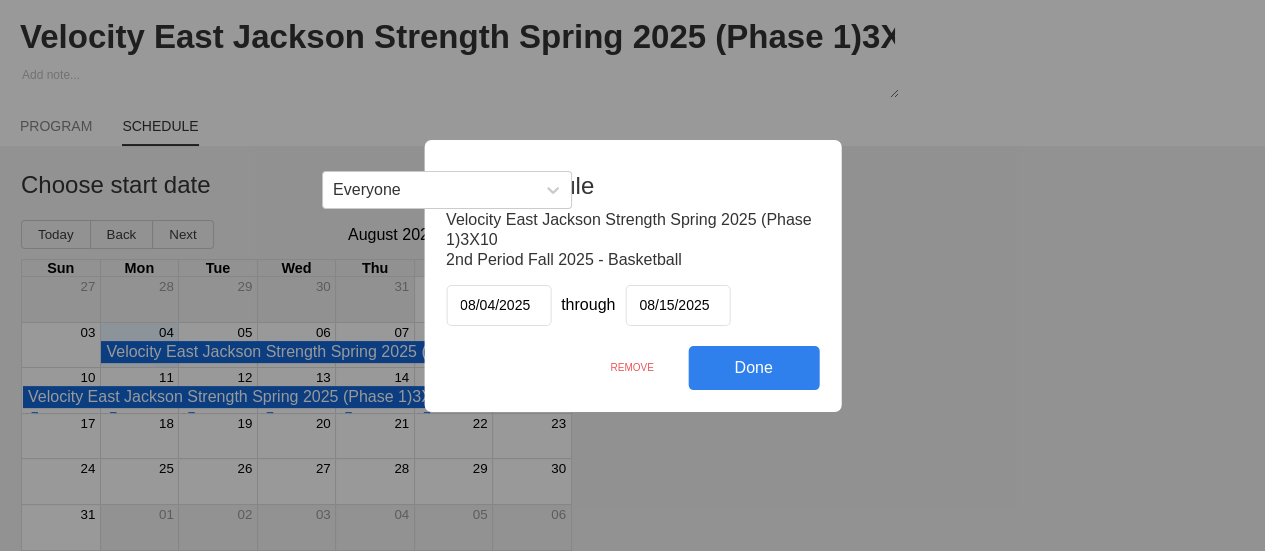 click on "08/15/2025" at bounding box center (677, 305) 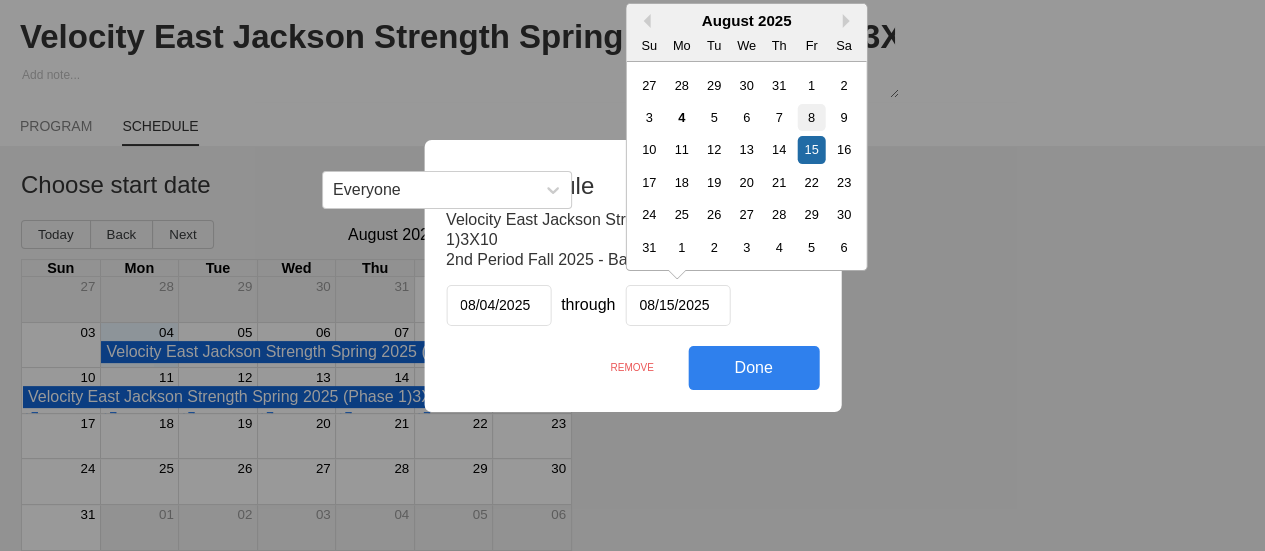 click on "8" at bounding box center (810, 117) 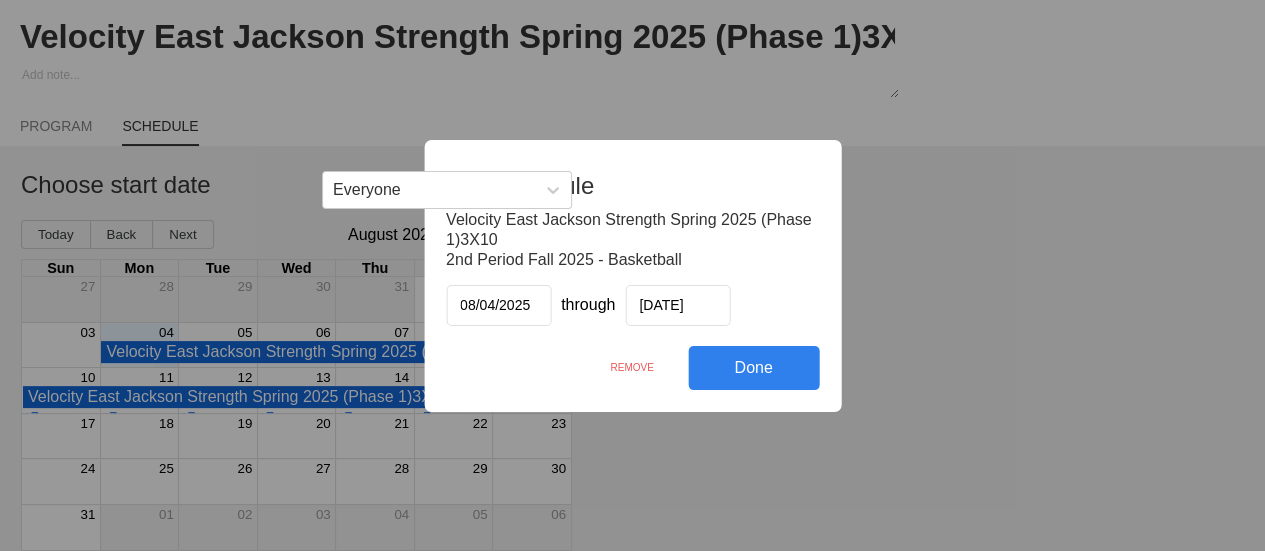 click on "Done" at bounding box center [753, 368] 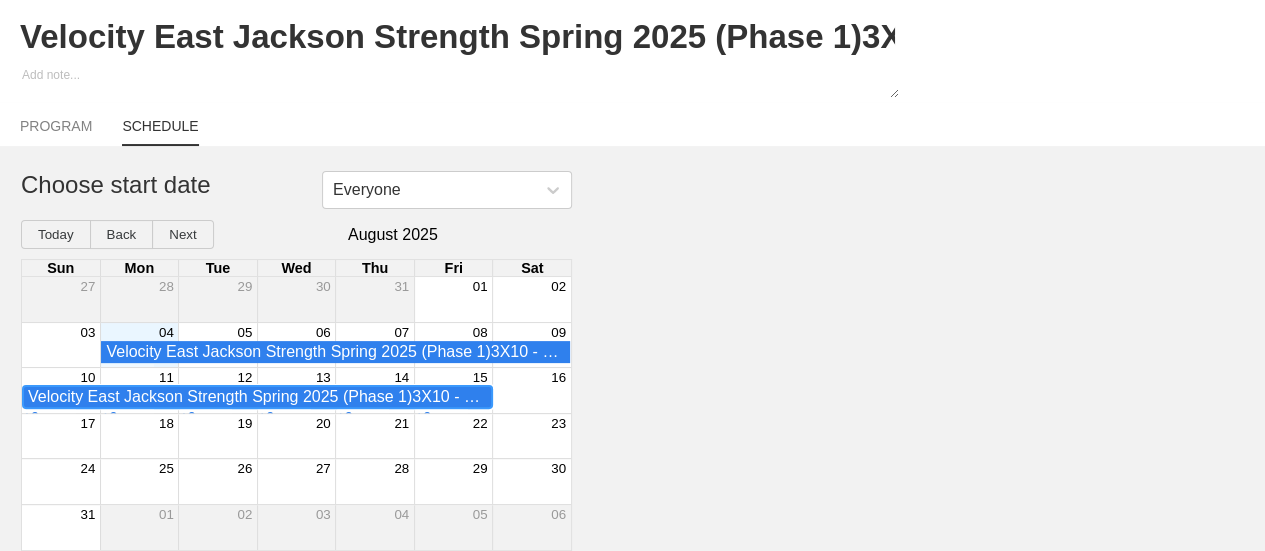click on "Velocity East Jackson Strength Spring 2025 (Phase 1)3X10 - 2nd Period Fall 2025 - Other" at bounding box center (257, 397) 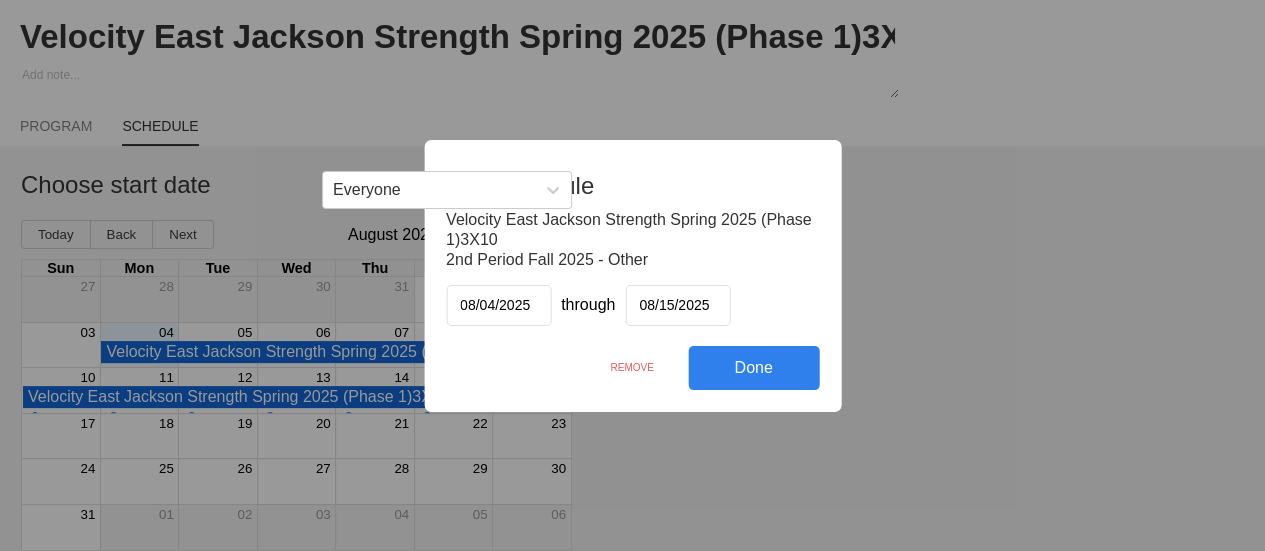 click on "08/15/2025" at bounding box center (677, 305) 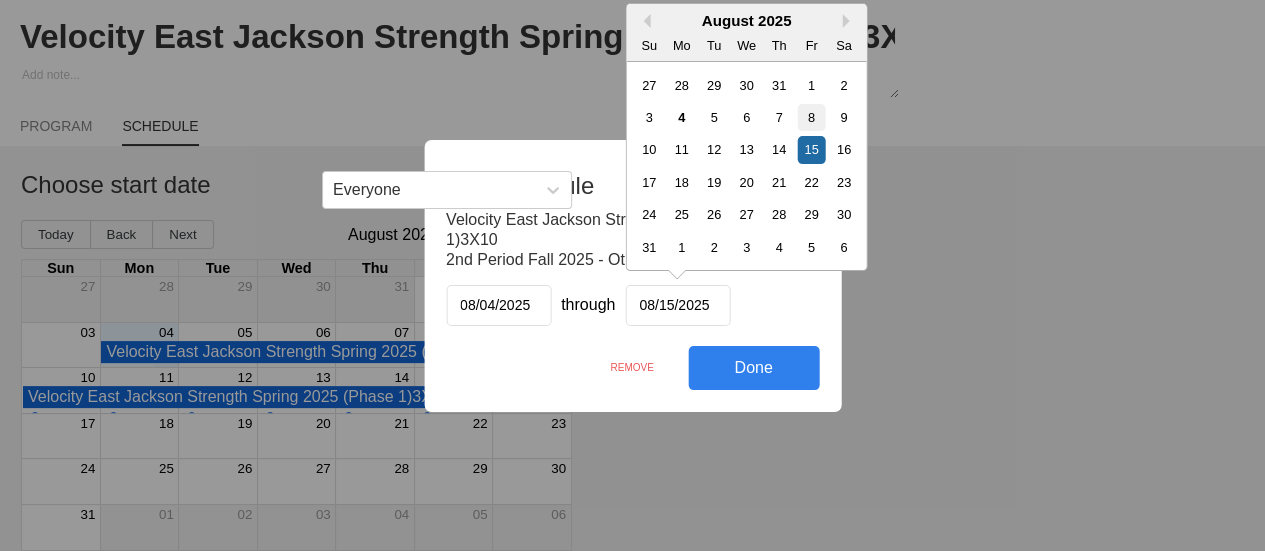 click on "8" at bounding box center (810, 117) 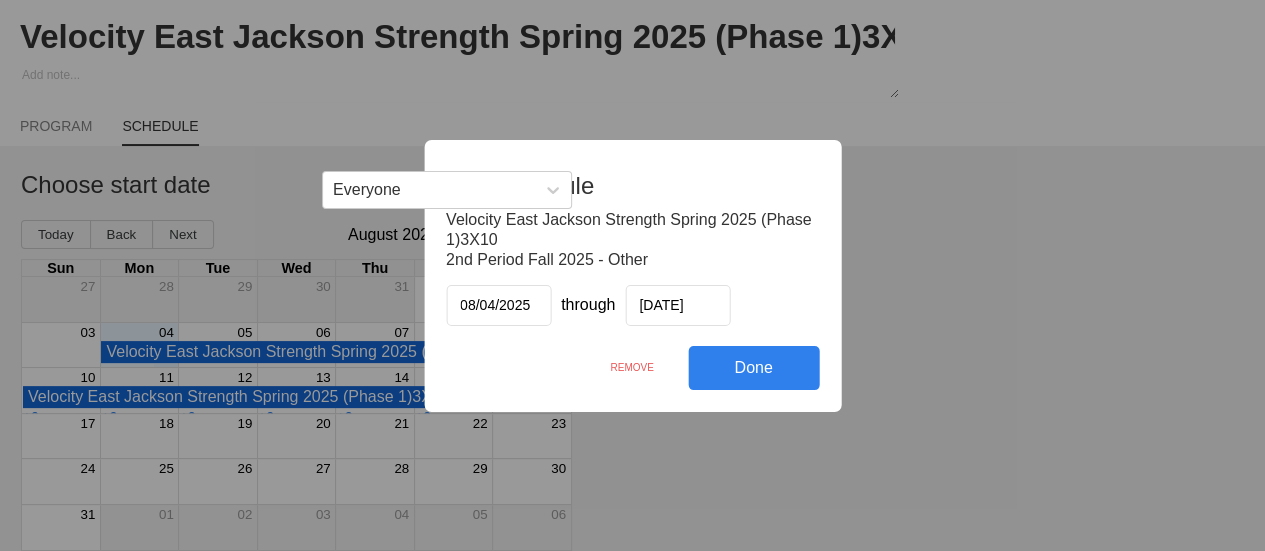 click on "Done" at bounding box center [753, 368] 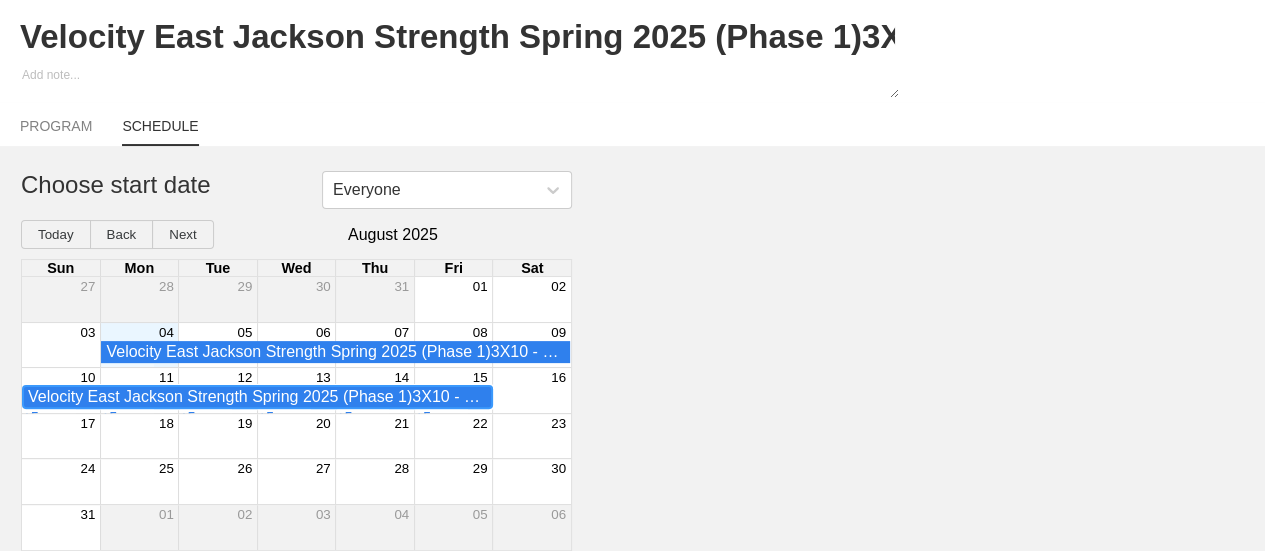 click on "Velocity East Jackson Strength Spring 2025 (Phase 1)3X10 - 3rd Period Fall 2025 - Group 1" at bounding box center [257, 397] 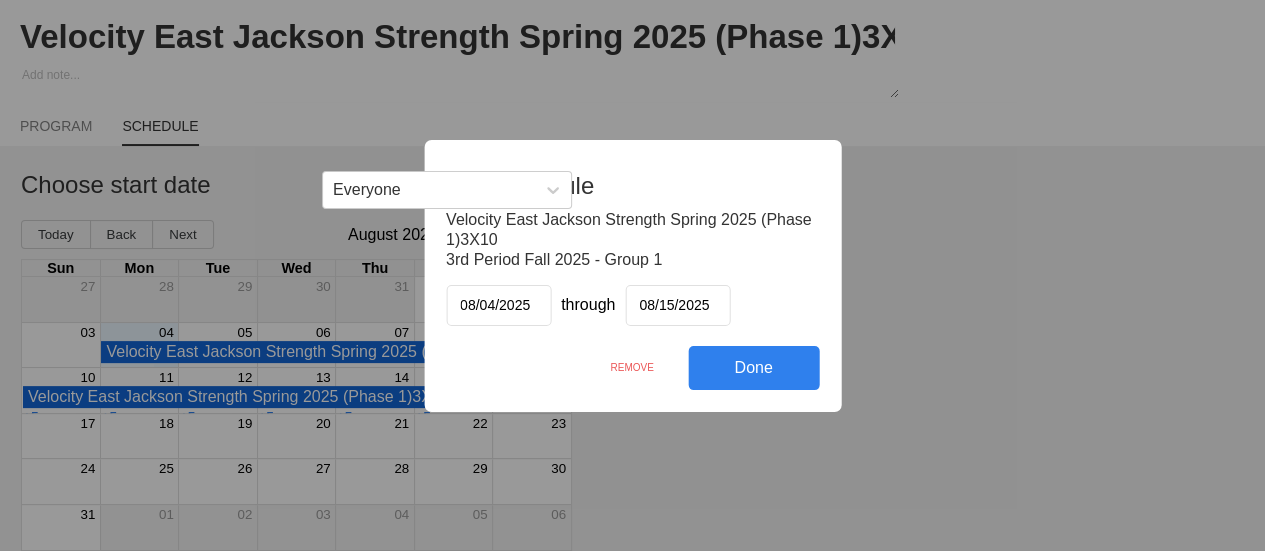click on "08/15/2025" at bounding box center [677, 305] 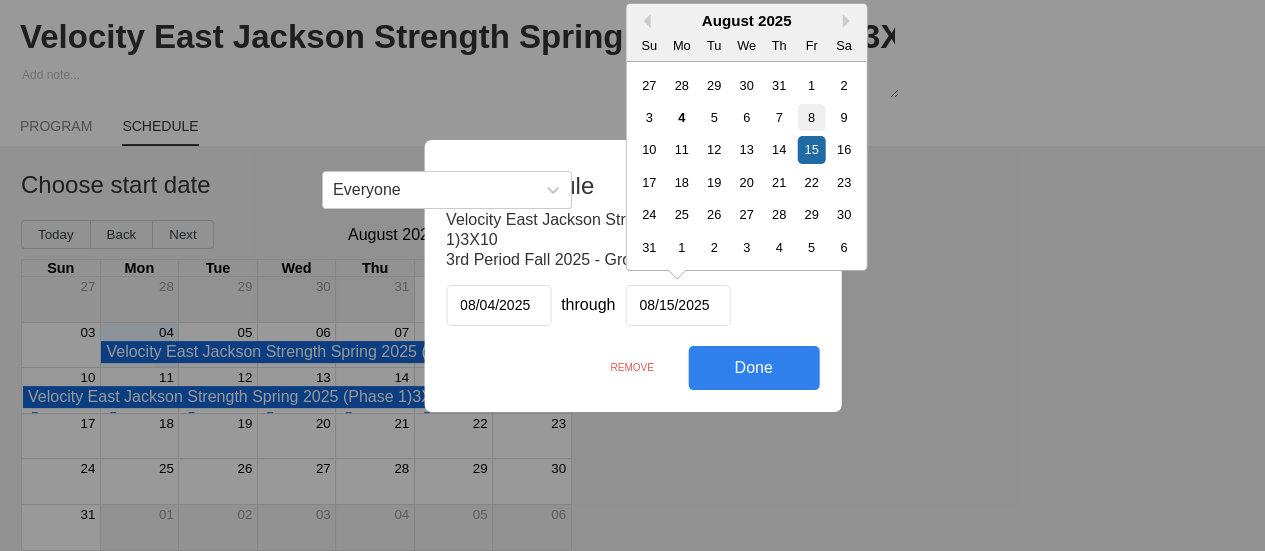 click on "8" at bounding box center (810, 117) 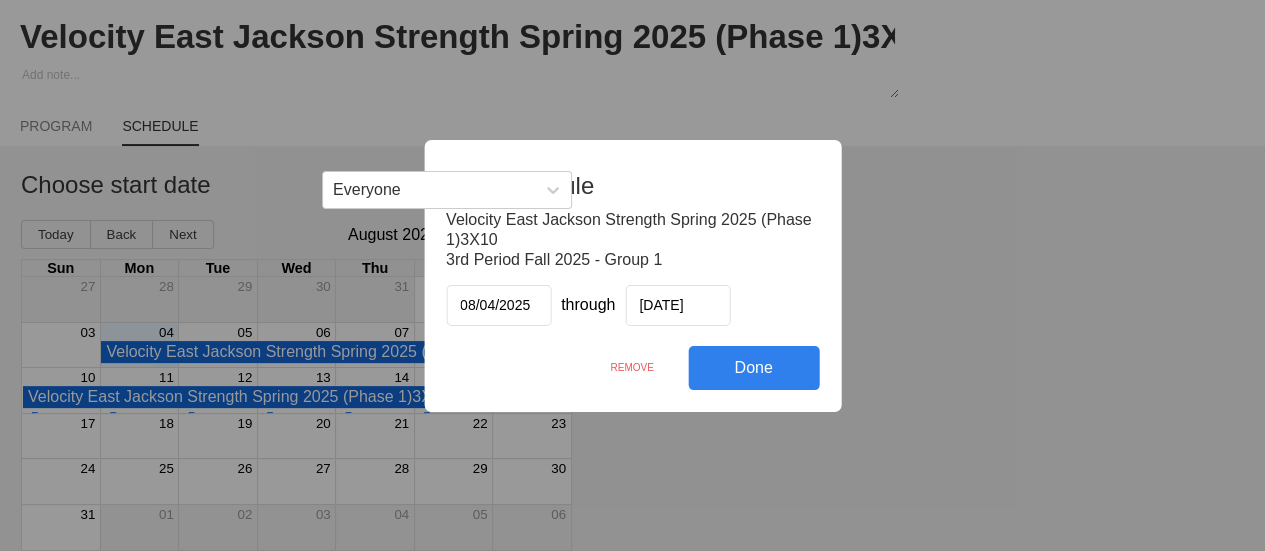 click on "Done" at bounding box center [753, 368] 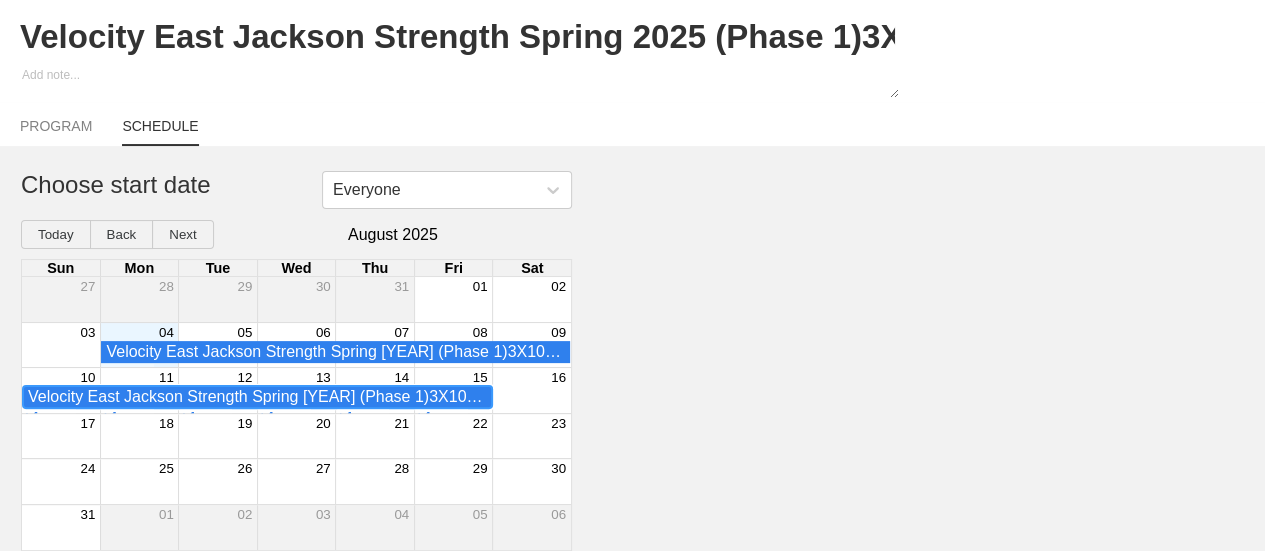 click on "Velocity East Jackson Strength Spring [YEAR] (Phase 1)3X10 - 3rd Period Fall [YEAR] - Group 2" at bounding box center [257, 397] 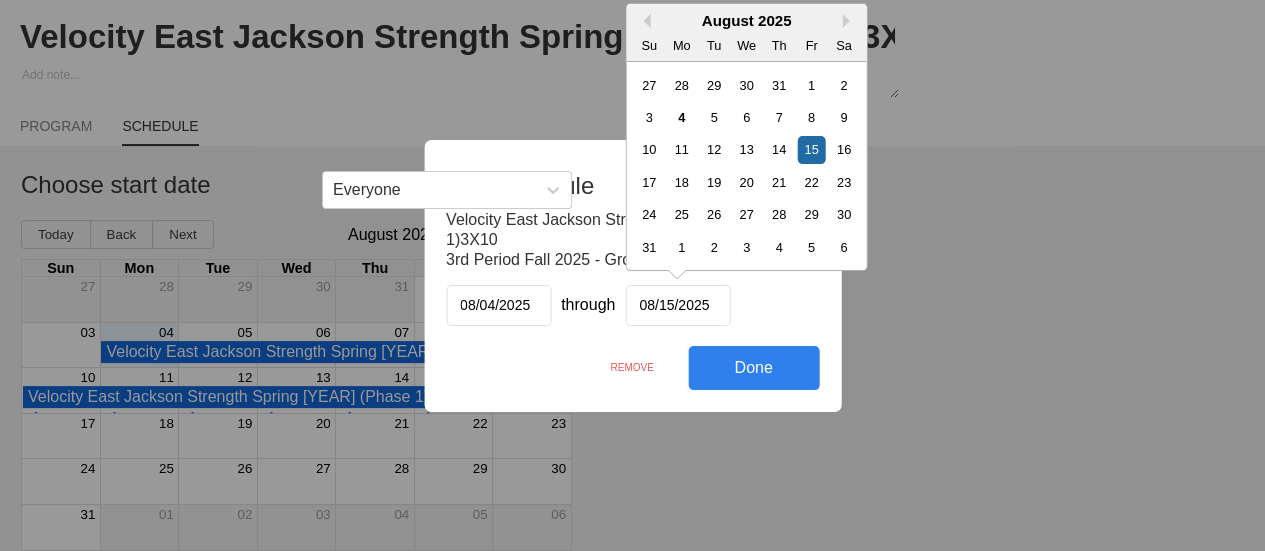 click on "08/15/2025" at bounding box center [677, 305] 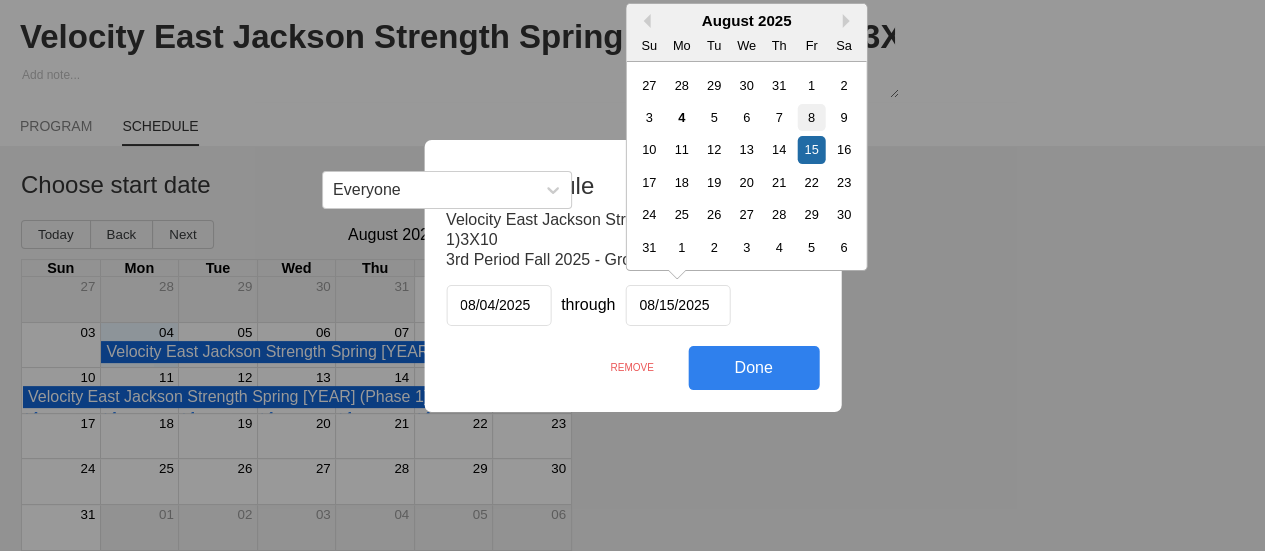 click on "8" at bounding box center (810, 117) 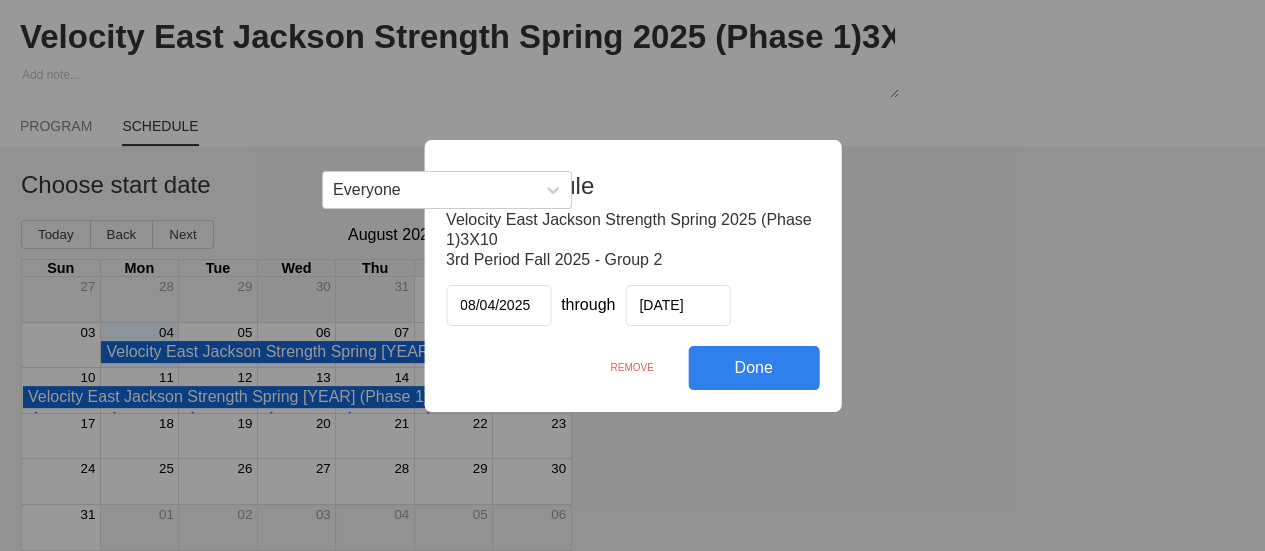 click on "Done" at bounding box center (753, 368) 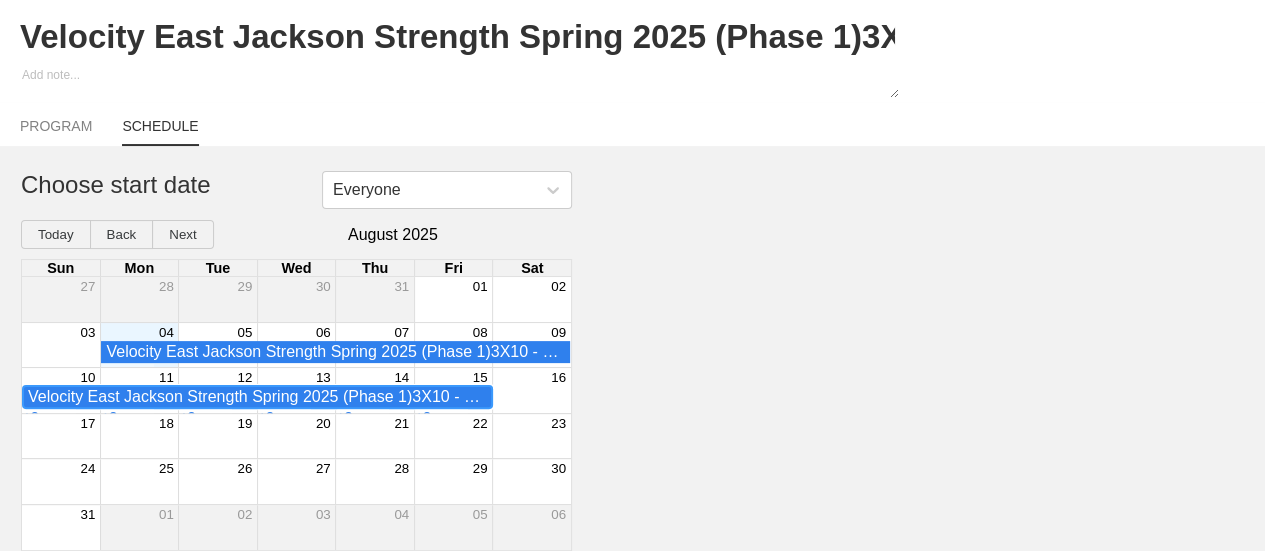 click on "Velocity East Jackson Strength Spring 2025 (Phase 1)3X10 - 3rd Period Fall 2025 - Group 3" at bounding box center (257, 397) 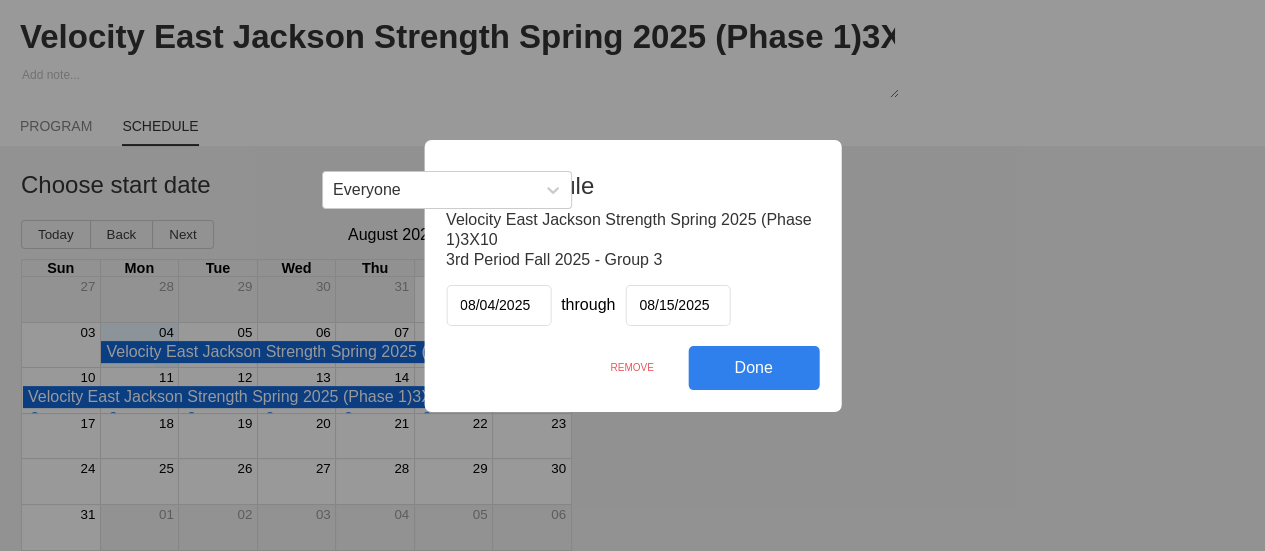 click on "08/15/2025" at bounding box center [677, 305] 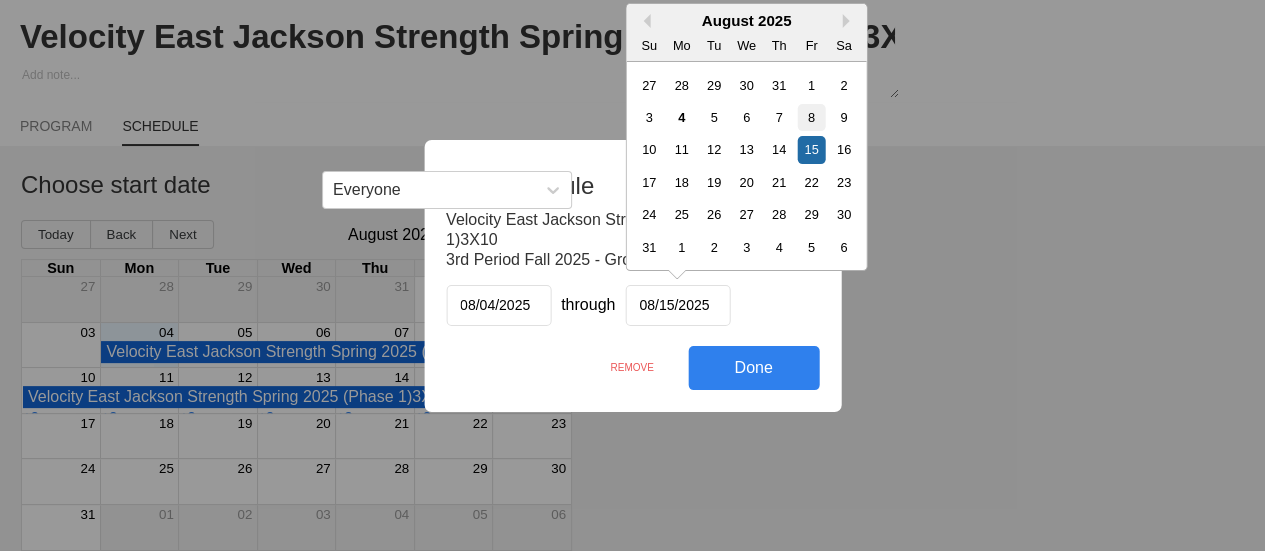 click on "8" at bounding box center (810, 117) 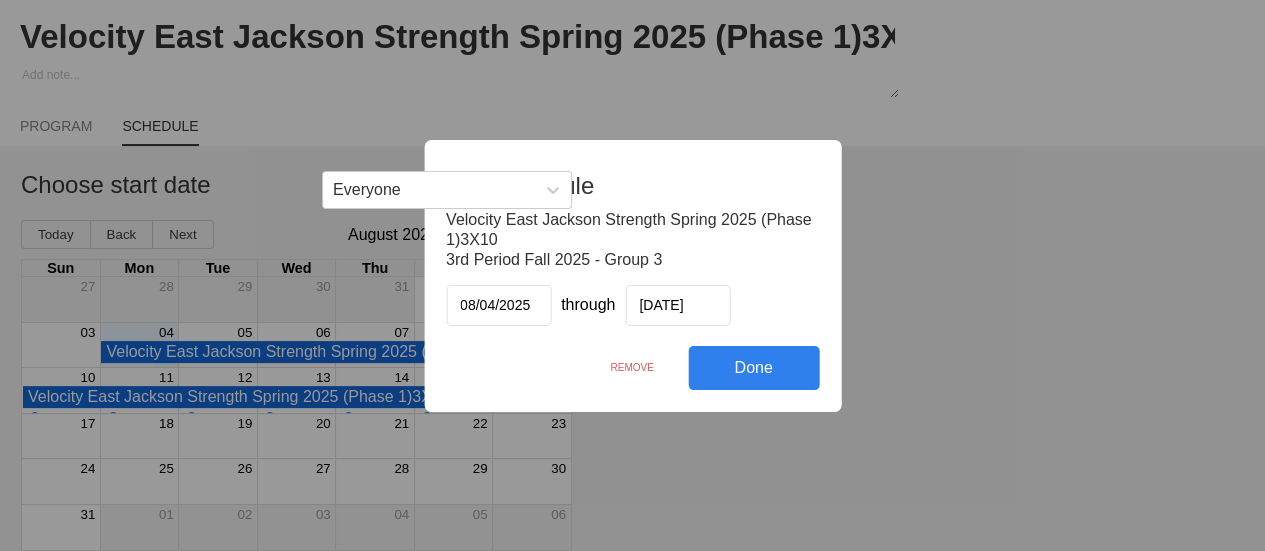 click on "Done" at bounding box center (753, 368) 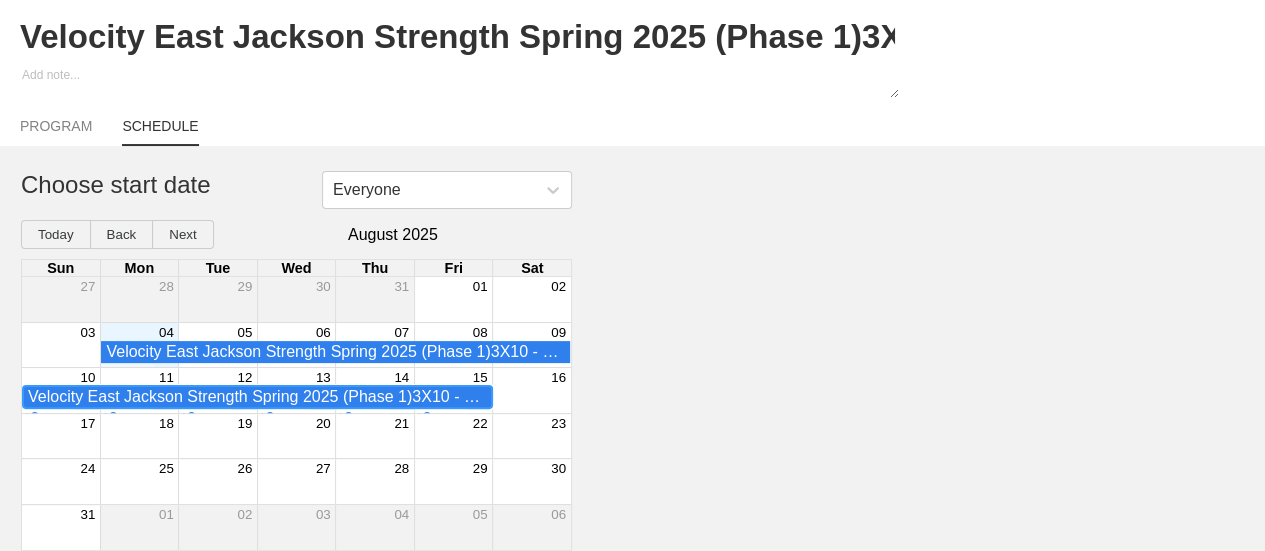 click on "Velocity East Jackson Strength Spring 2025 (Phase 1)3X10 - 4th Period Fall 2025 - Group 1" at bounding box center (257, 397) 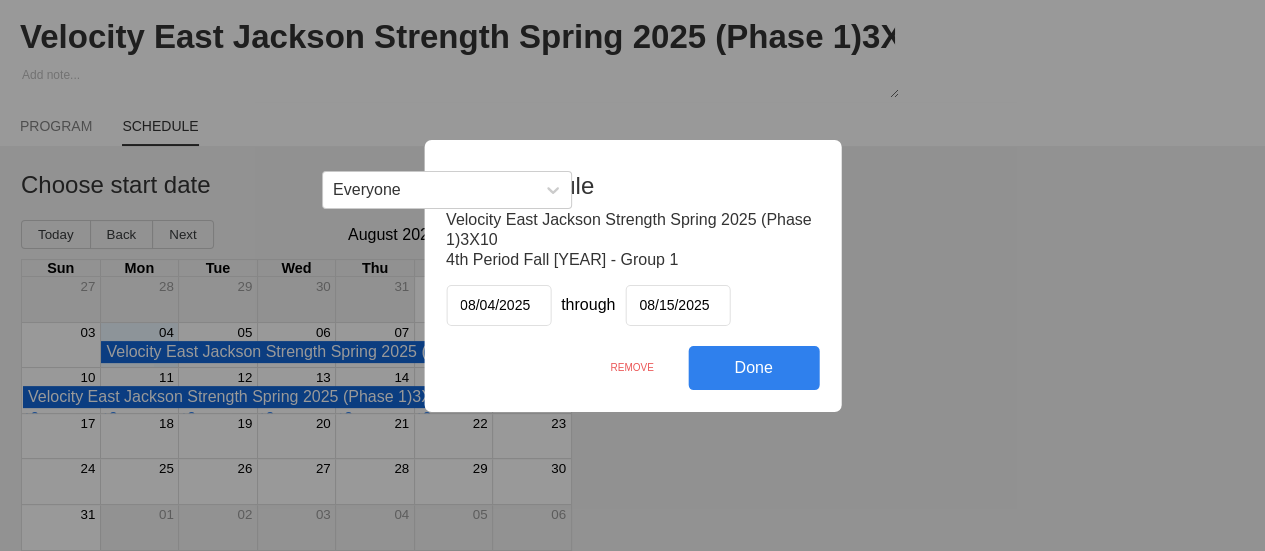 click on "08/15/2025" at bounding box center (677, 305) 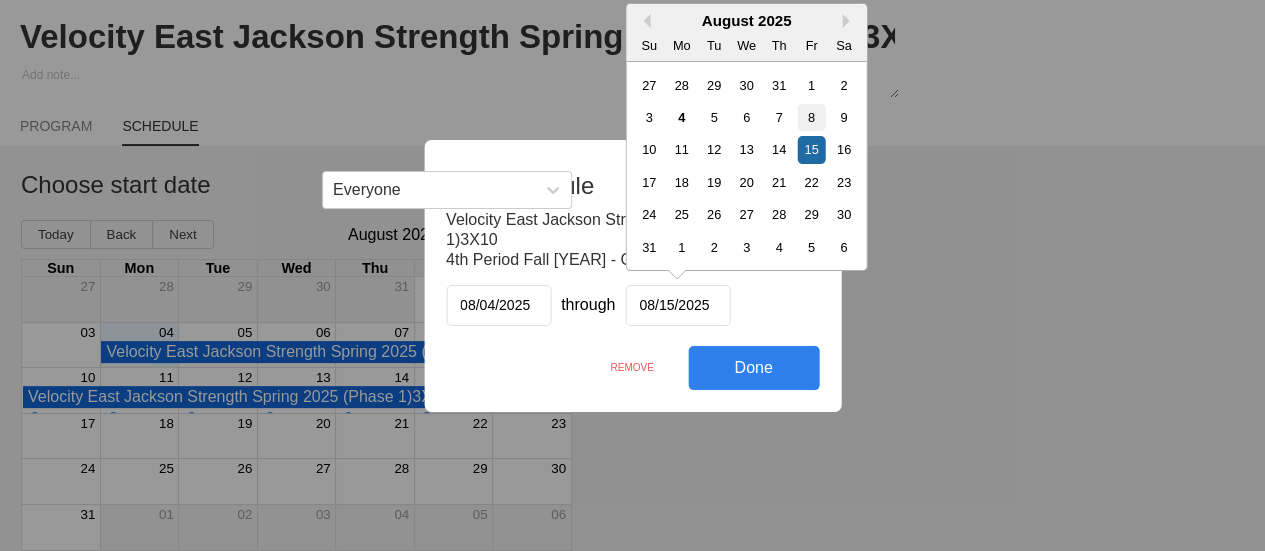 click on "8" at bounding box center [810, 117] 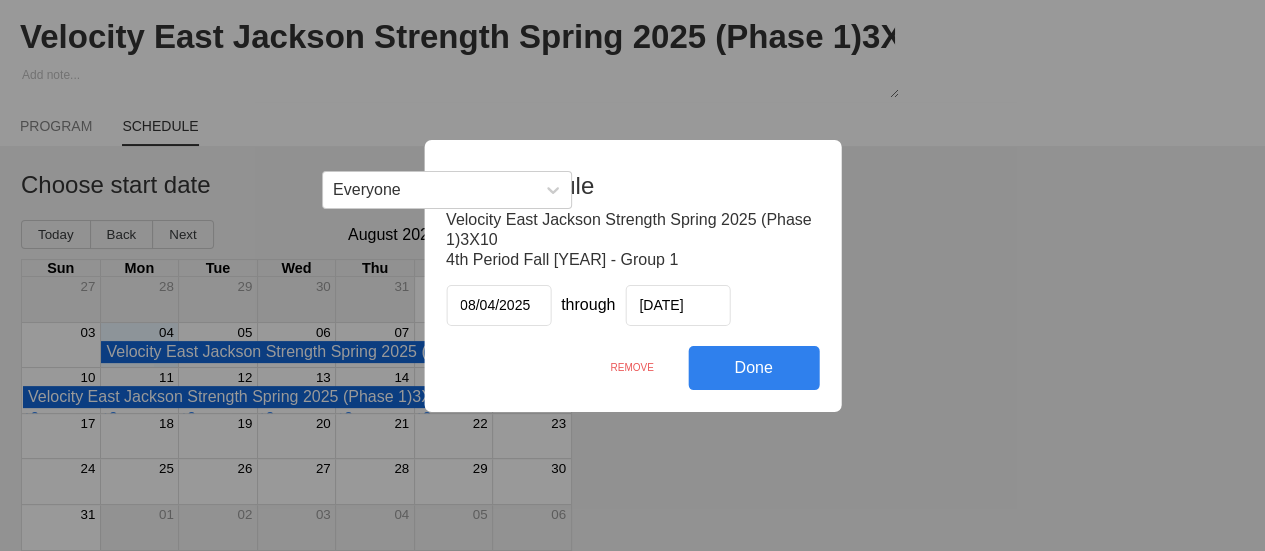 click on "Done" at bounding box center (753, 368) 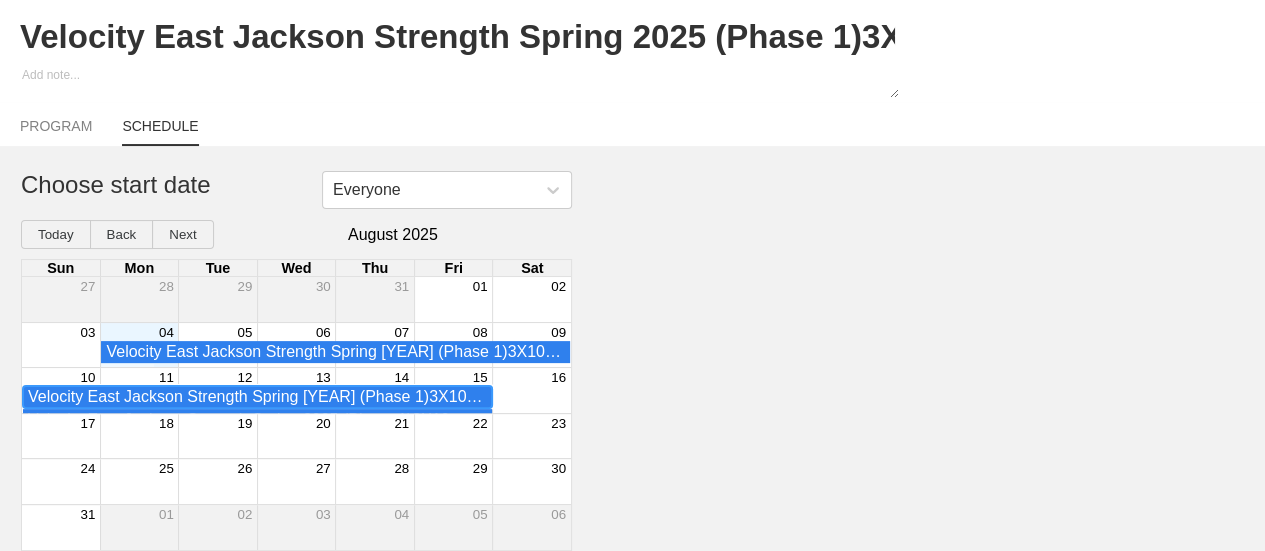 click on "Velocity East Jackson Strength Spring [YEAR] (Phase 1)3X10 - 4th Period Fall [YEAR] - Group 2" at bounding box center (257, 397) 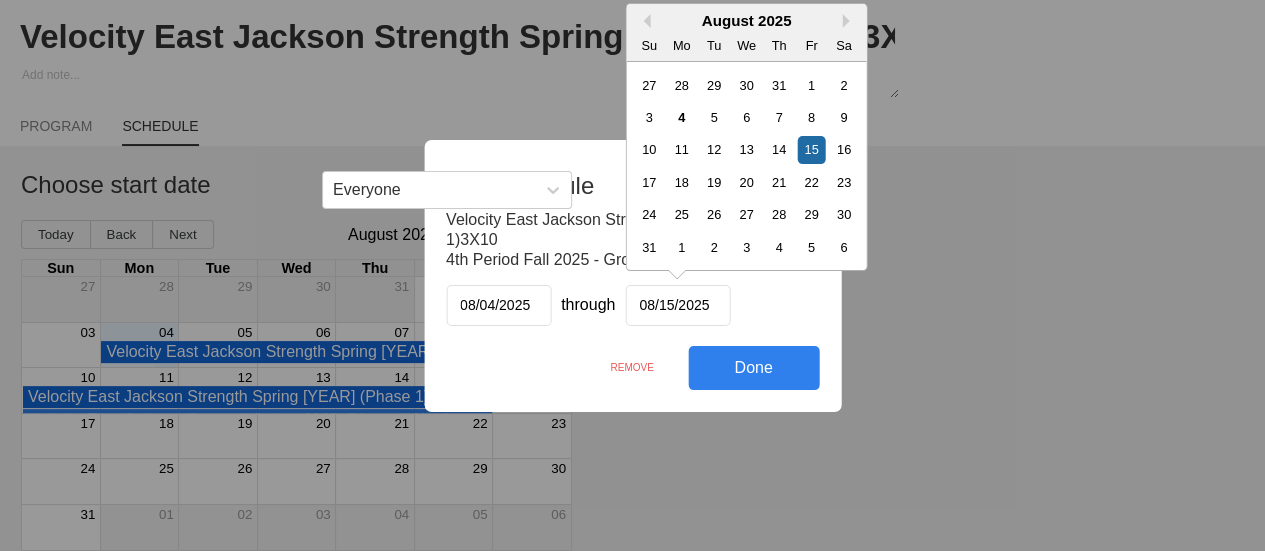click on "08/15/2025" at bounding box center (677, 305) 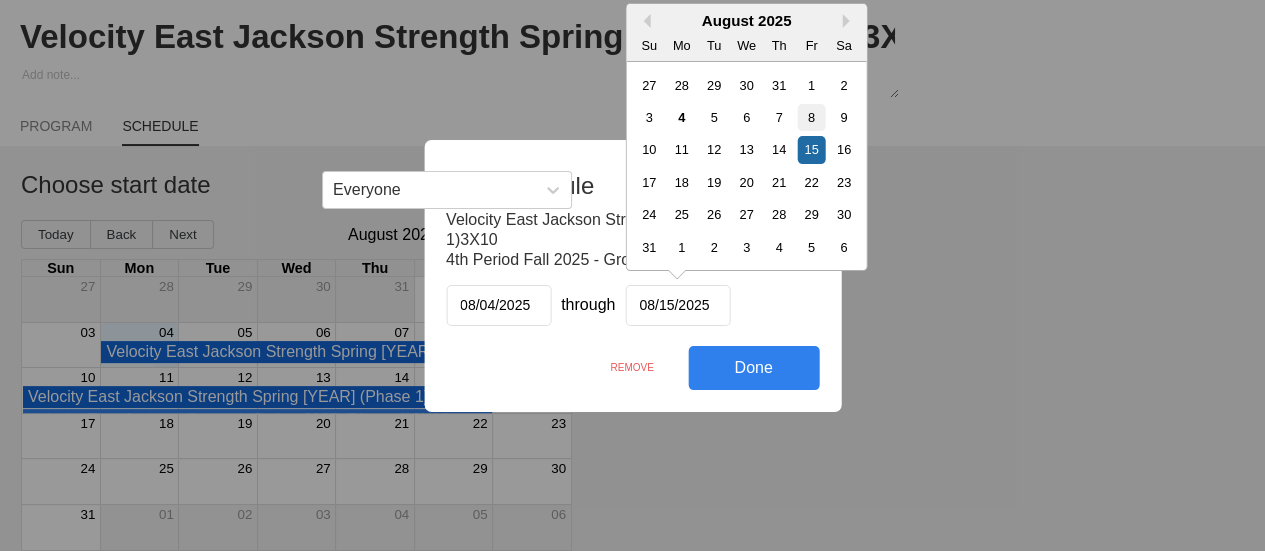 click on "8" at bounding box center (810, 117) 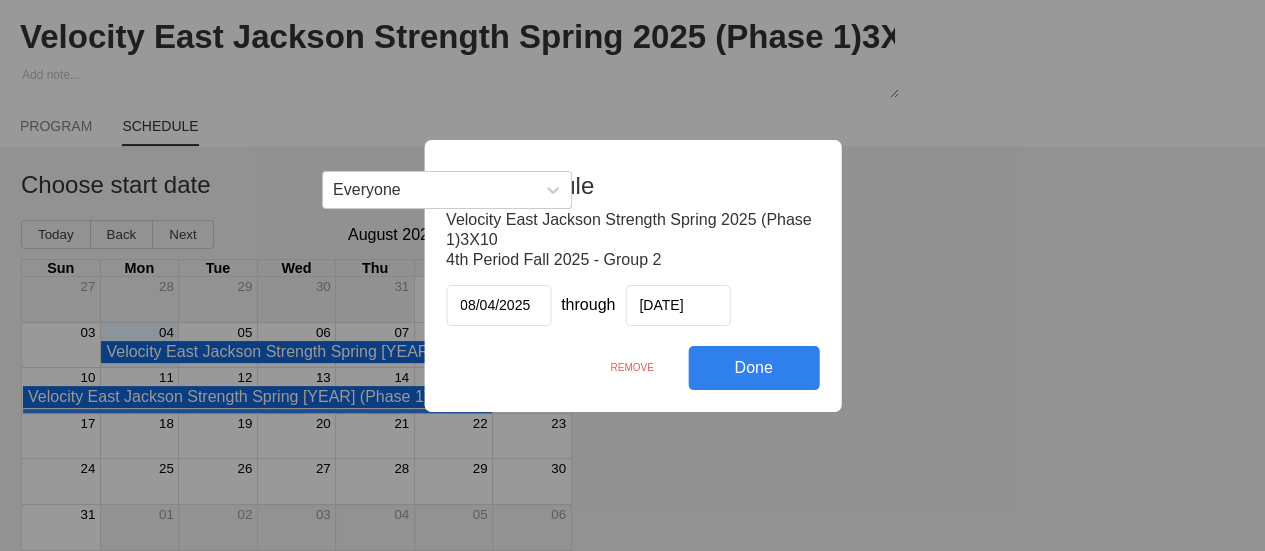click on "Done" at bounding box center (753, 368) 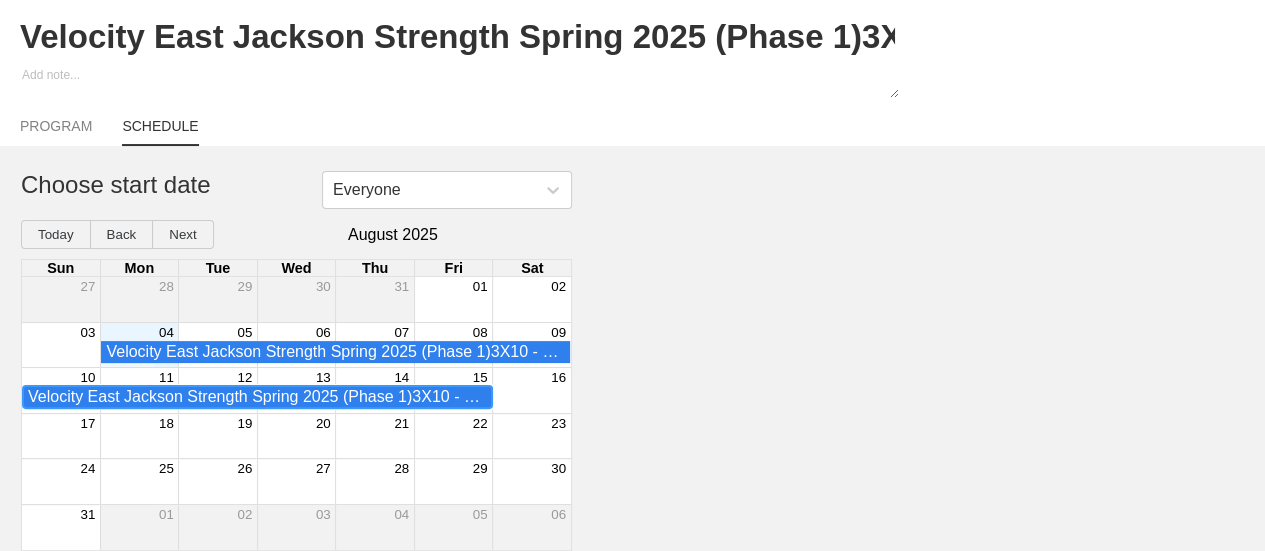 click on "Velocity East Jackson Strength Spring 2025 (Phase 1)3X10 - 4th Period Fall 2025 - Group 3" at bounding box center (257, 397) 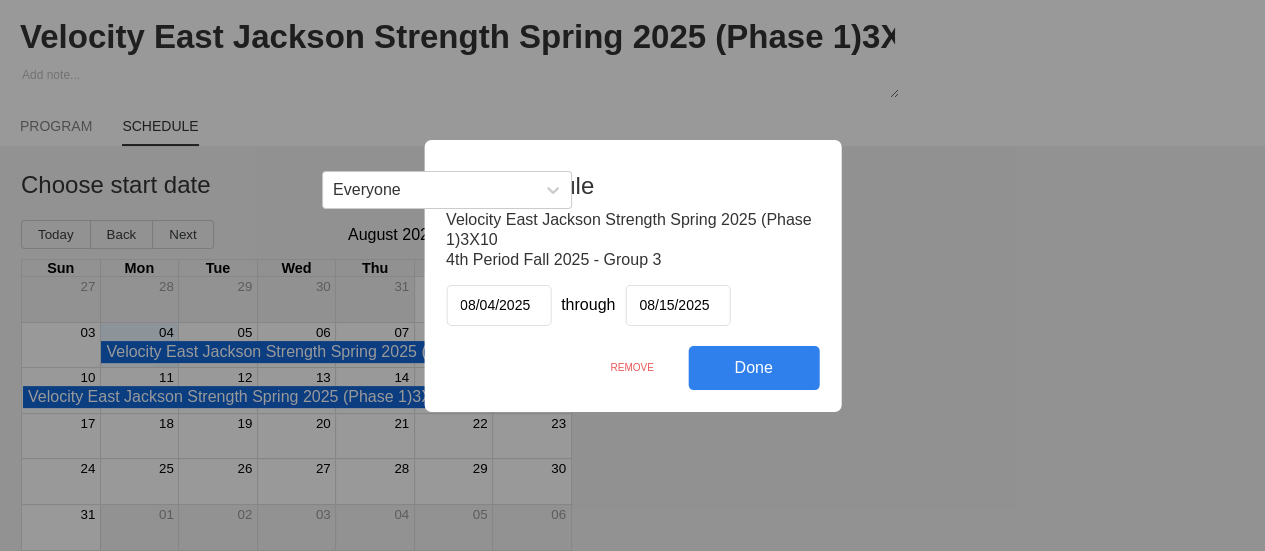 click on "08/15/2025" at bounding box center (677, 305) 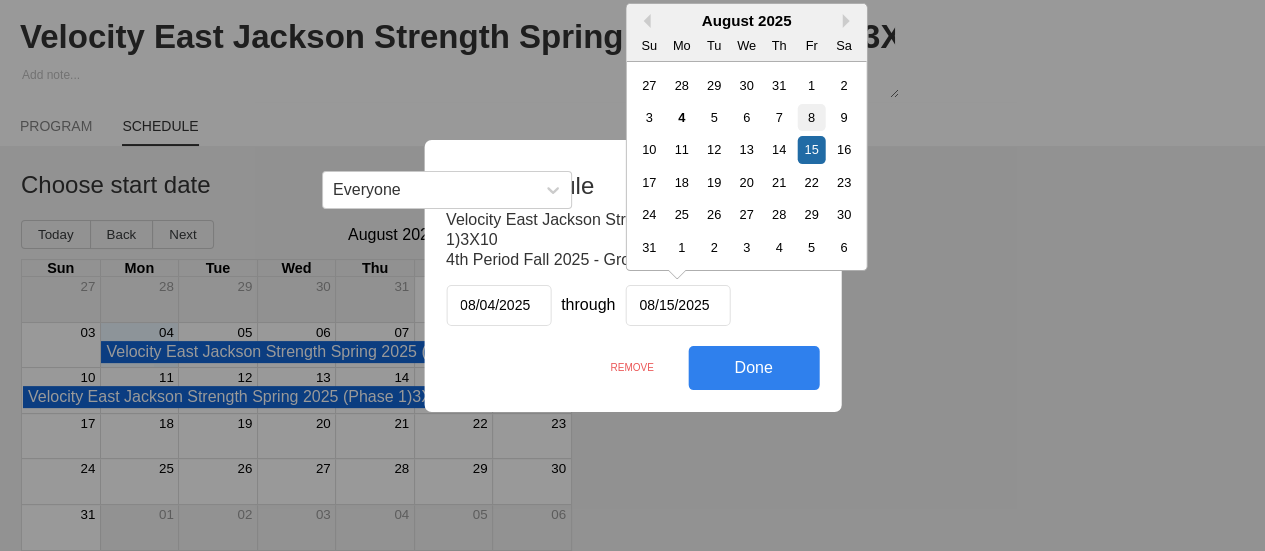 click on "8" at bounding box center (810, 117) 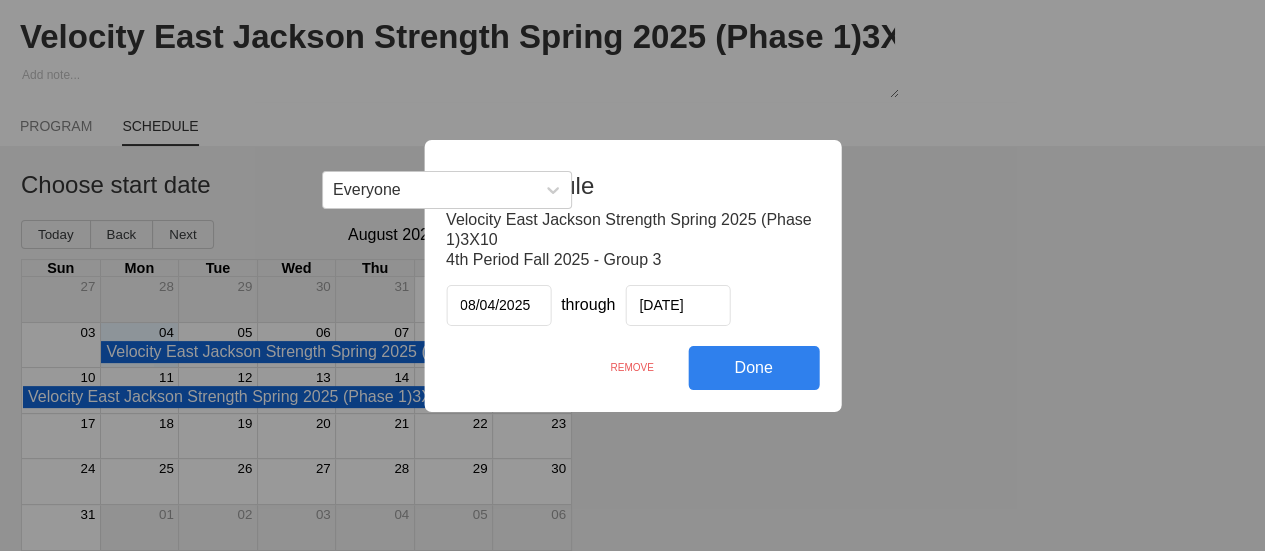 click on "Done" at bounding box center (753, 368) 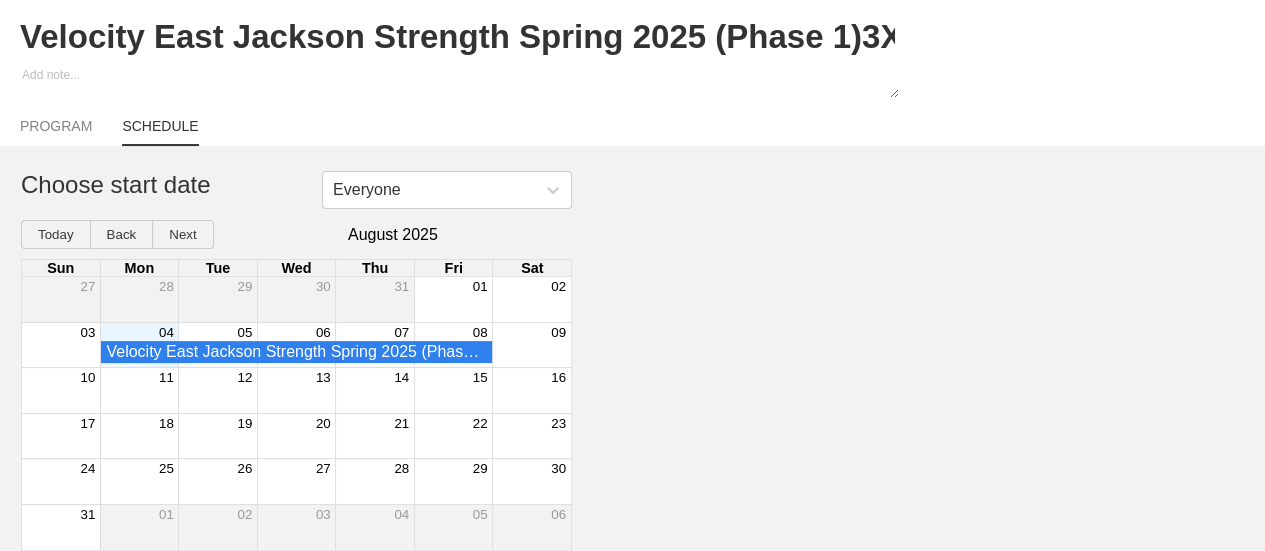 click on "Everyone Choose start date Today Back Next August 2025 Sun Mon Tue Wed Thu Fri Sat 27 28 29 30 31 01 02 03 04 05 06 07 08 09   Velocity East Jackson Strength Spring 2025 (Phase 1)3X10 - 2nd Period Fall 2025 - Wrestling    +8 more +8 more +8 more +8 more +8 more 10 11 12 13 14 15 16 17 18 19 20 21 22 23 24 25 26 27 28 29 30 31 01 02 03 04 05 06" at bounding box center (632, 361) 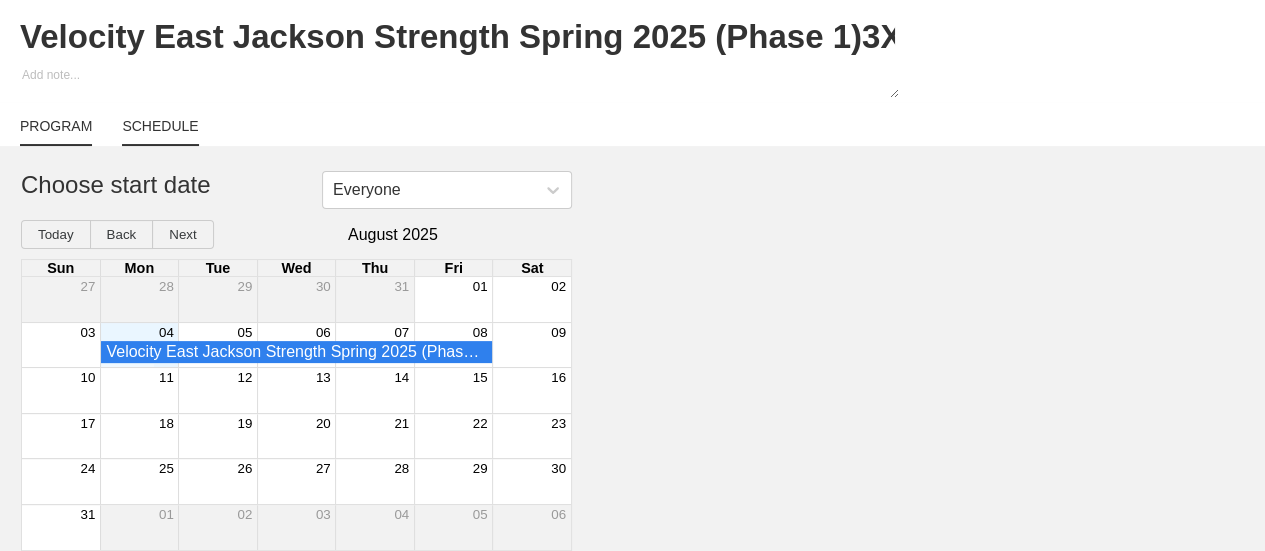 click on "PROGRAM" at bounding box center (56, 132) 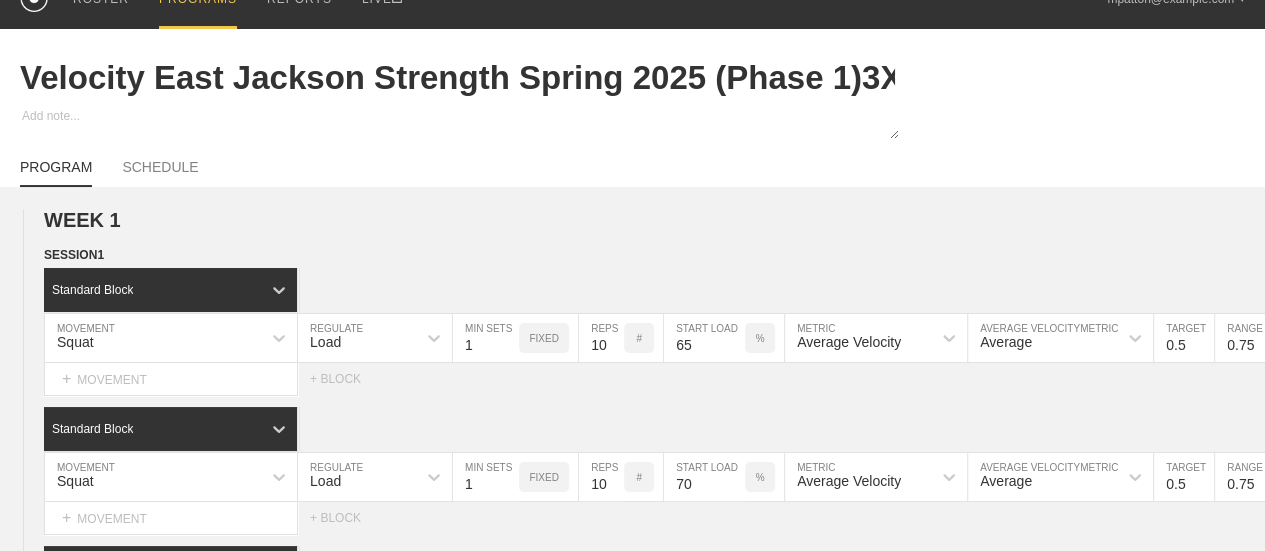 scroll, scrollTop: 0, scrollLeft: 0, axis: both 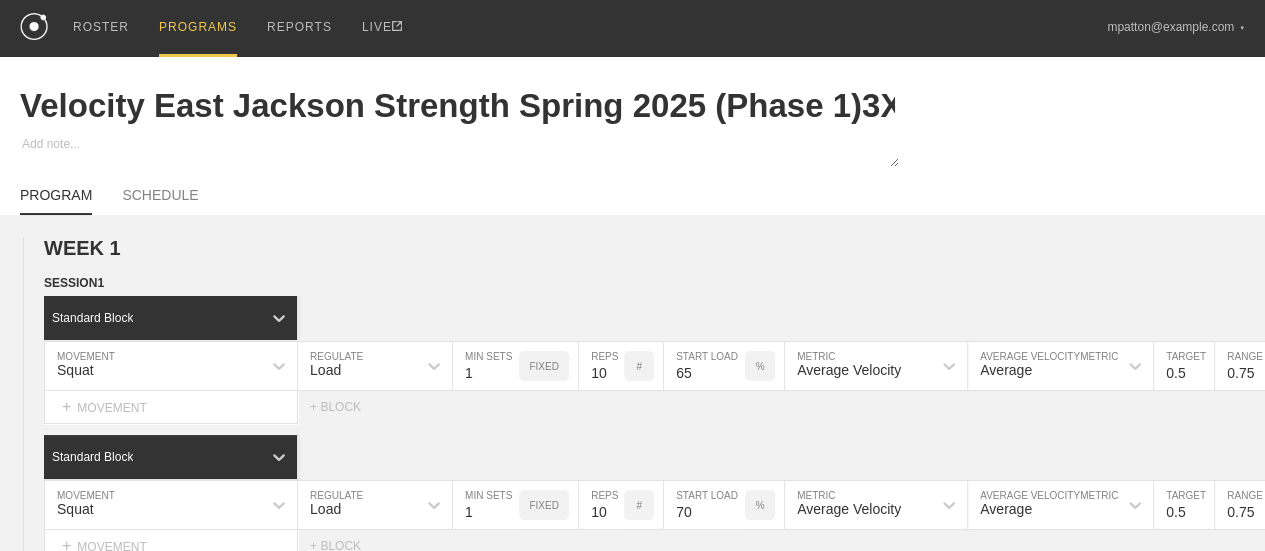 click on "PROGRAMS" at bounding box center (198, 28) 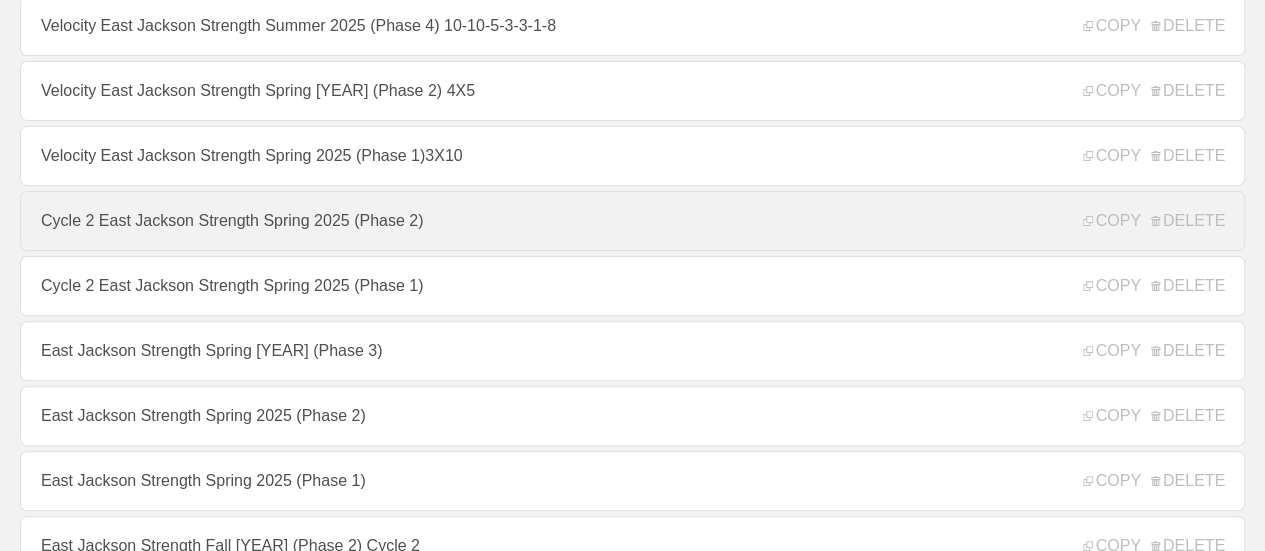 scroll, scrollTop: 0, scrollLeft: 0, axis: both 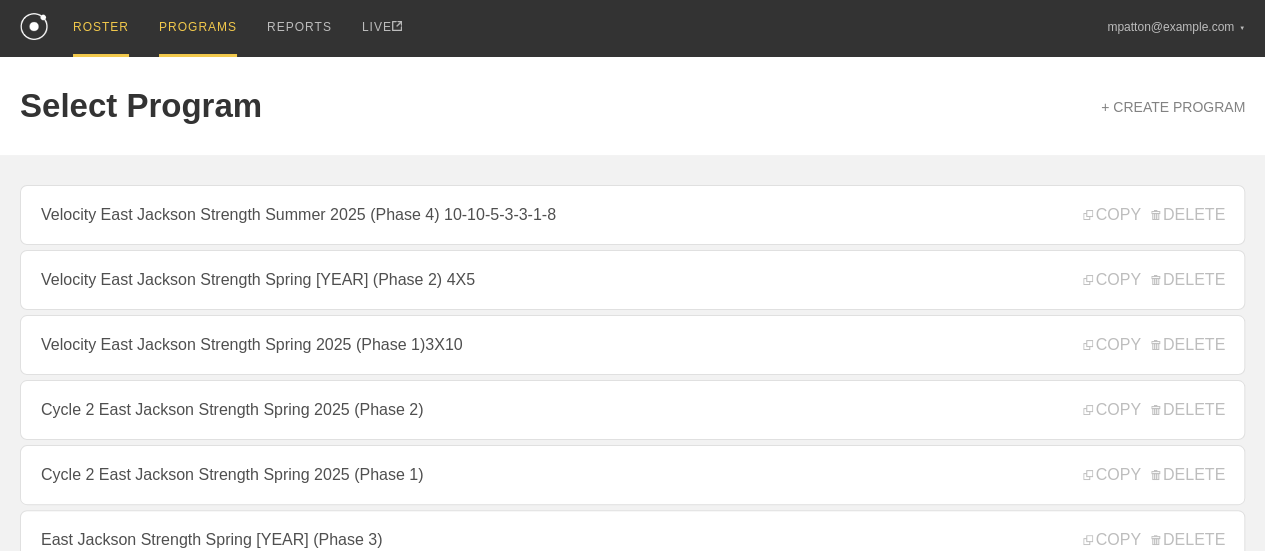 click on "ROSTER" at bounding box center [101, 28] 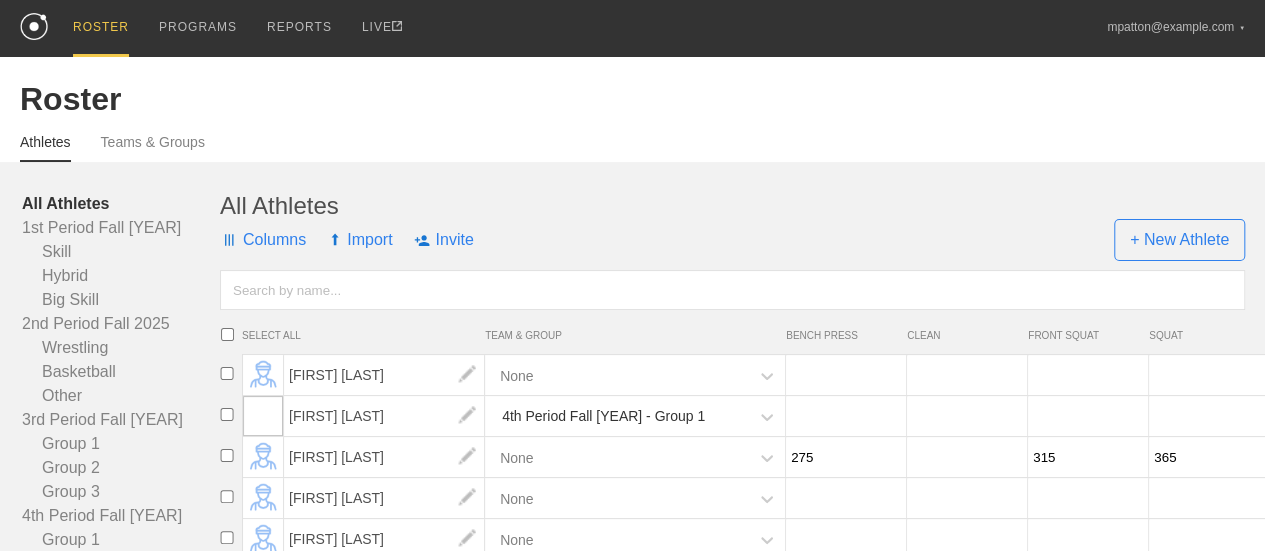 click on "ROSTER" at bounding box center [101, 28] 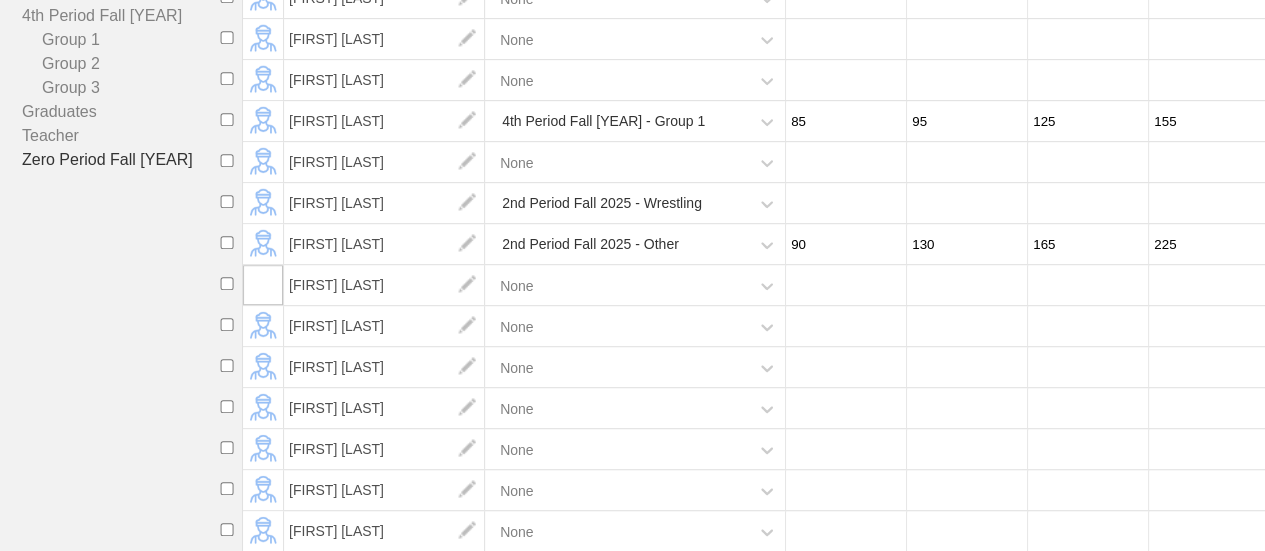 click on "Zero Period Fall [YEAR]" at bounding box center (121, 160) 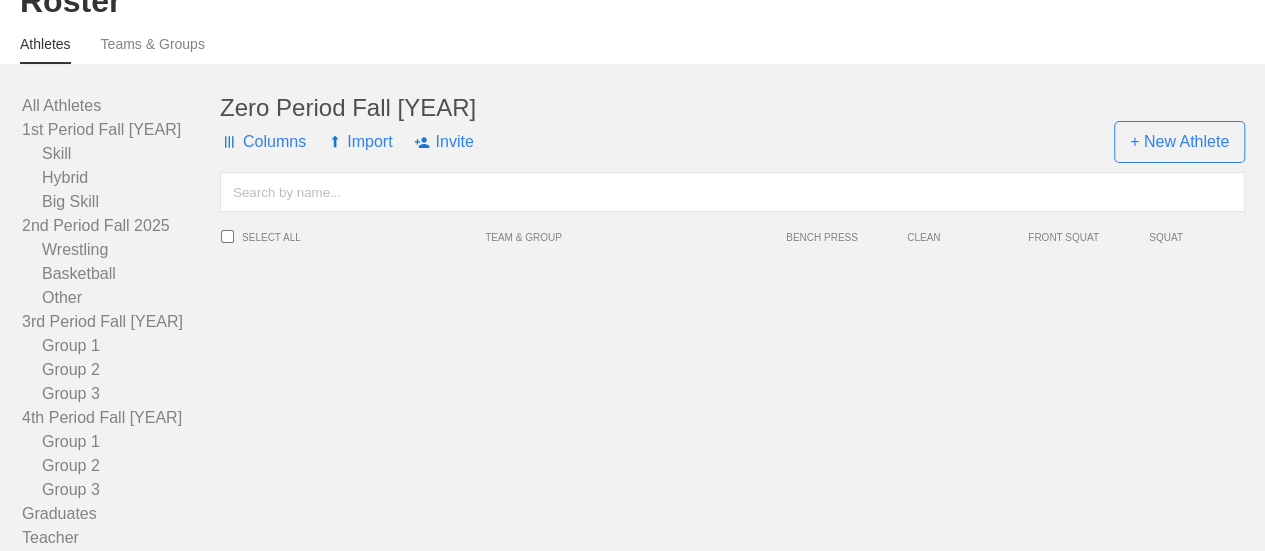 scroll, scrollTop: 137, scrollLeft: 0, axis: vertical 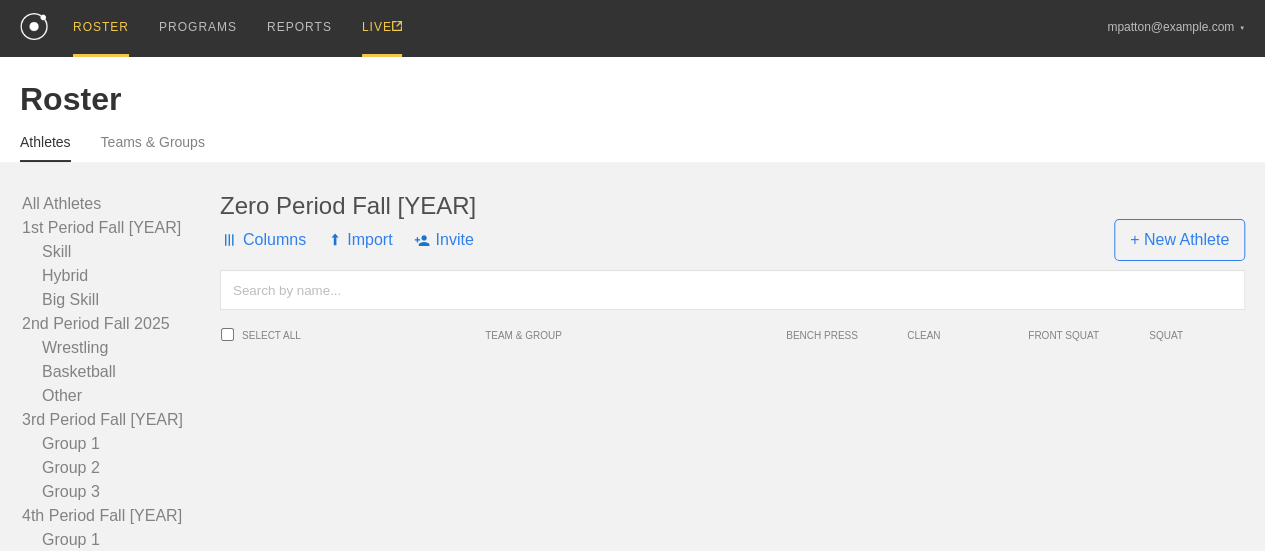 click on "LIVE" at bounding box center [382, 28] 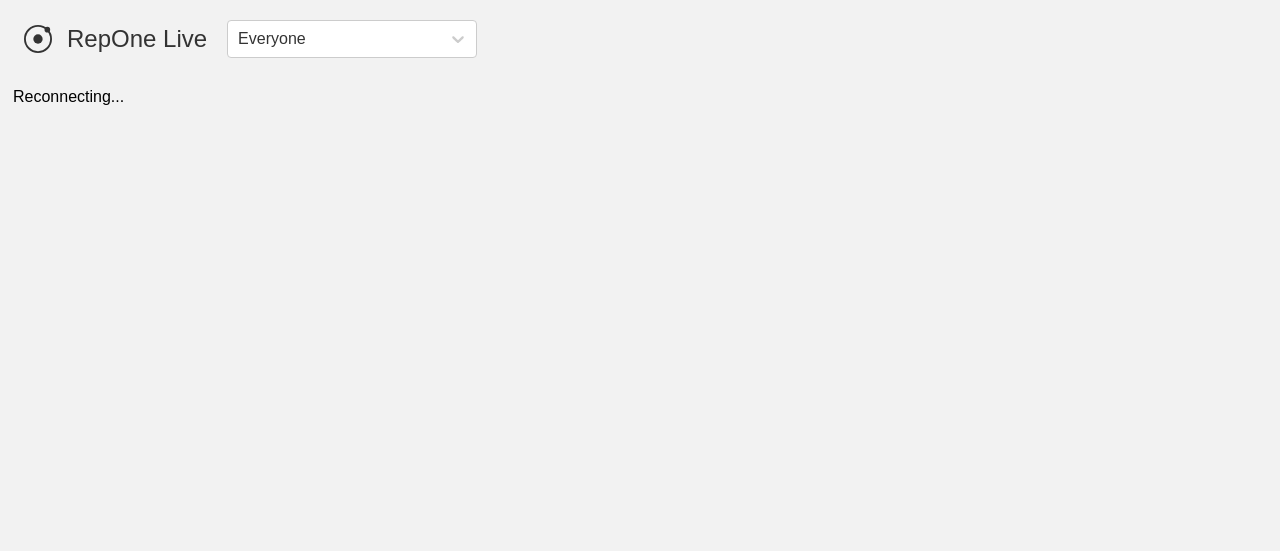 scroll, scrollTop: 0, scrollLeft: 0, axis: both 